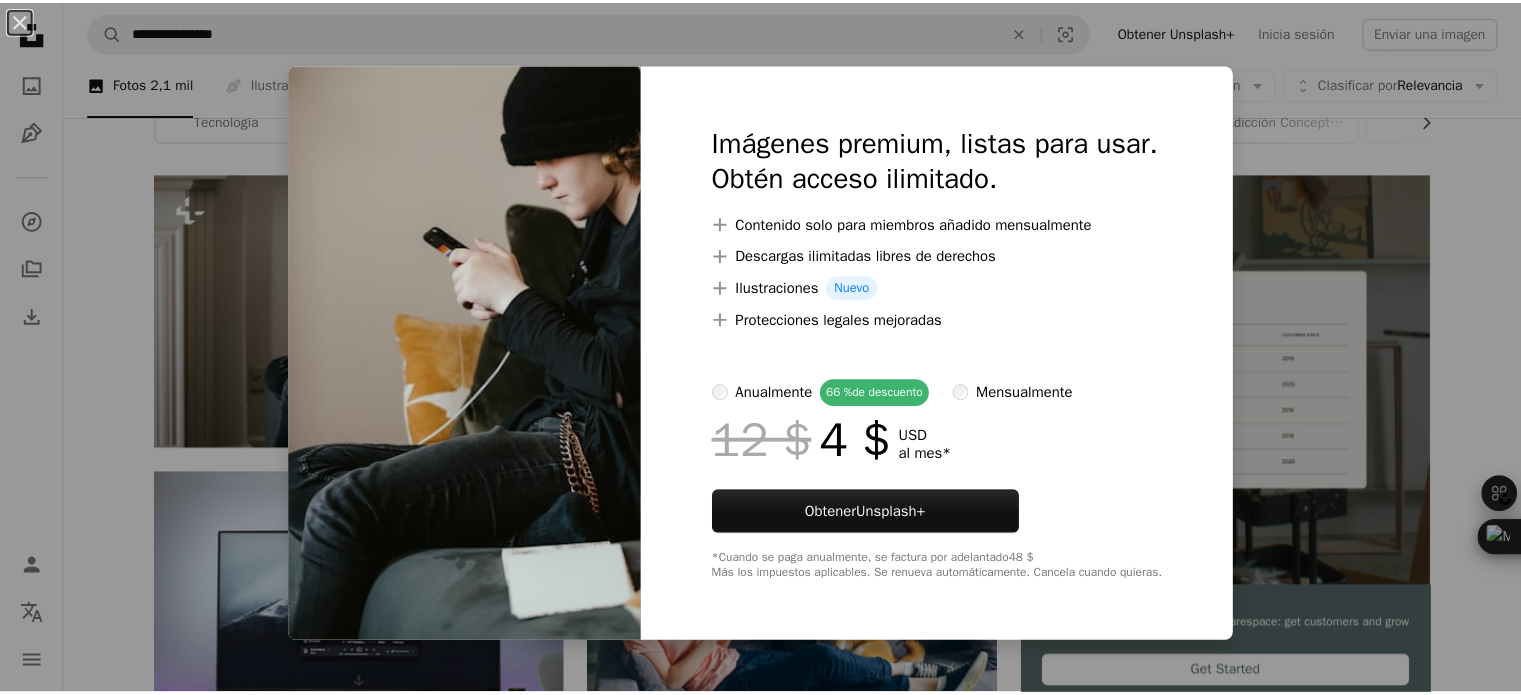 scroll, scrollTop: 100, scrollLeft: 0, axis: vertical 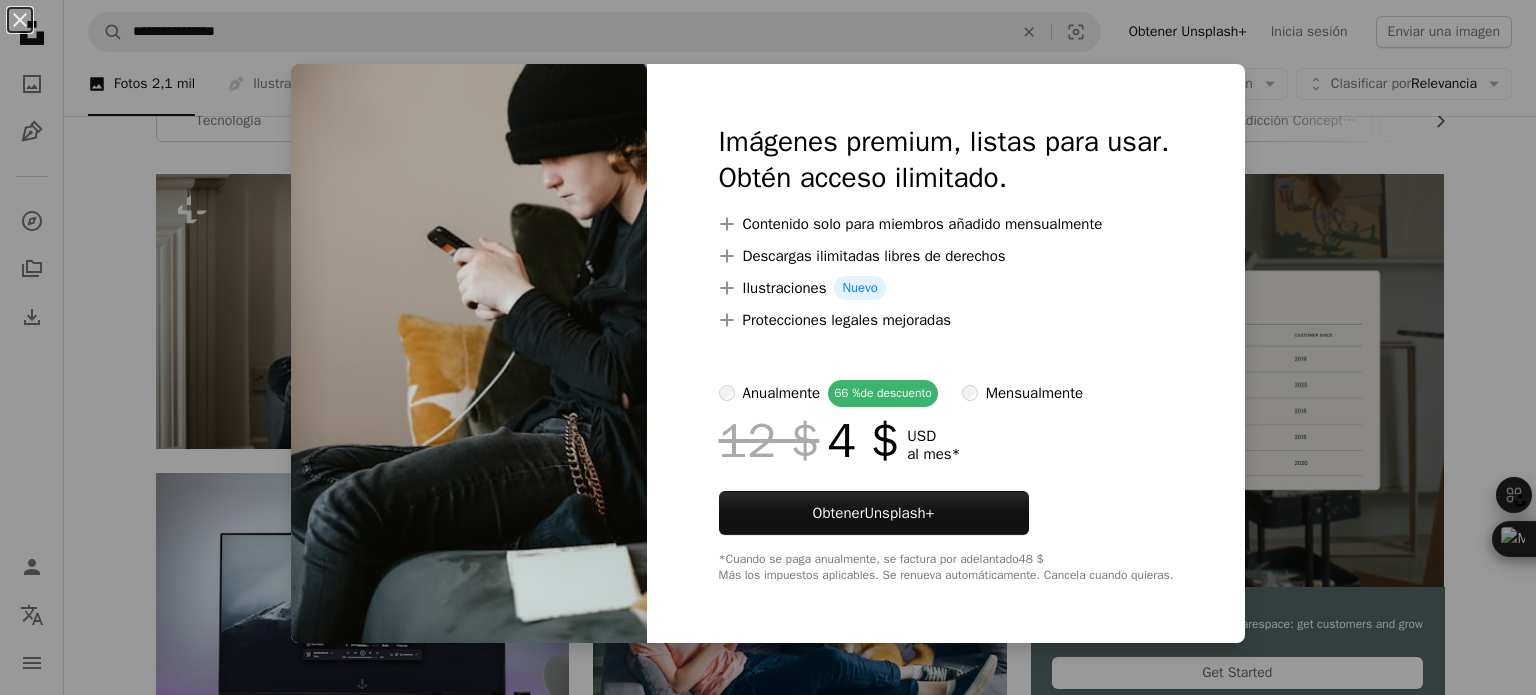click on "An X shape Imágenes premium, listas para usar. Obtén acceso ilimitado. A plus sign Contenido solo para miembros añadido mensualmente A plus sign Descargas ilimitadas libres de derechos A plus sign Ilustraciones  Nuevo A plus sign Protecciones legales mejoradas anualmente 66 %  de descuento mensualmente 12 $   4 $ USD al mes * Obtener  Unsplash+ *Cuando se paga anualmente, se factura por adelantado  48 $ Más los impuestos aplicables. Se renueva automáticamente. Cancela cuando quieras." at bounding box center (768, 347) 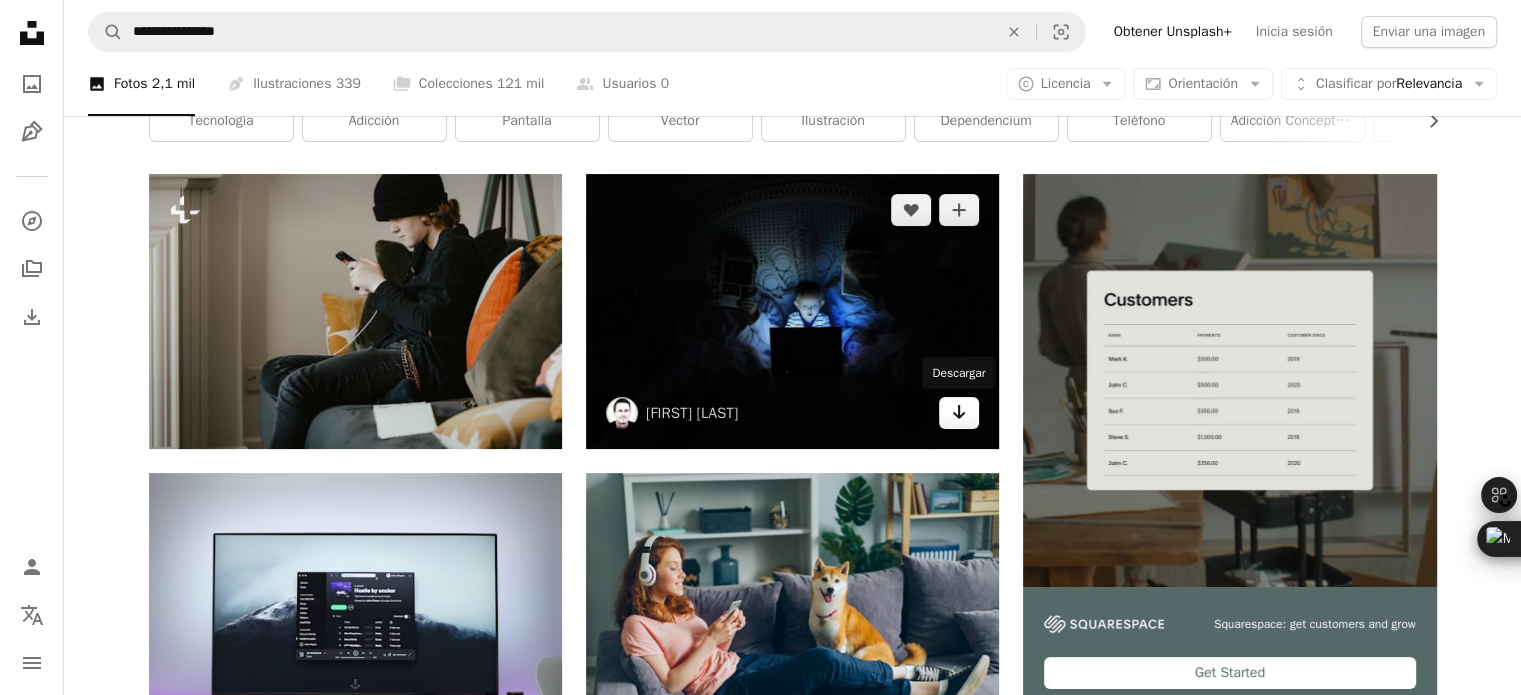 click on "Arrow pointing down" 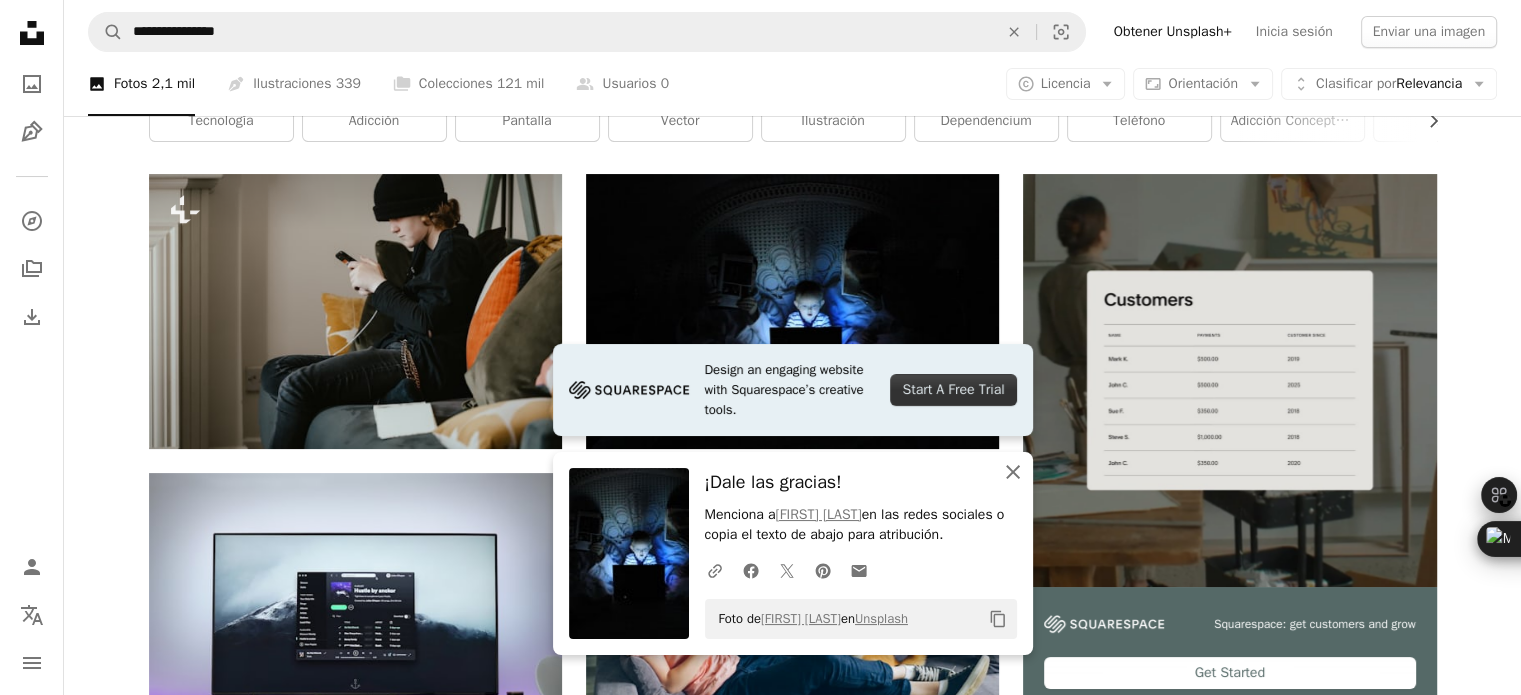 click on "An X shape" 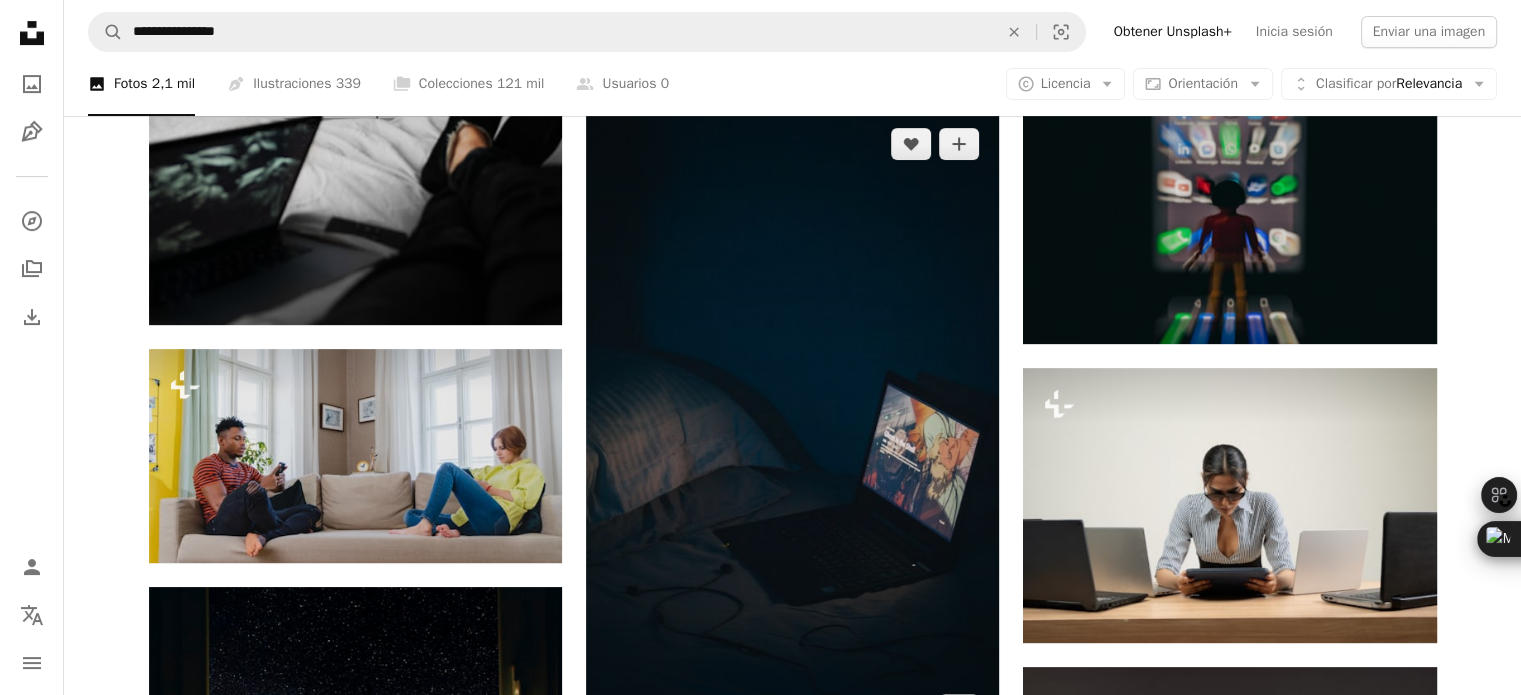 scroll, scrollTop: 800, scrollLeft: 0, axis: vertical 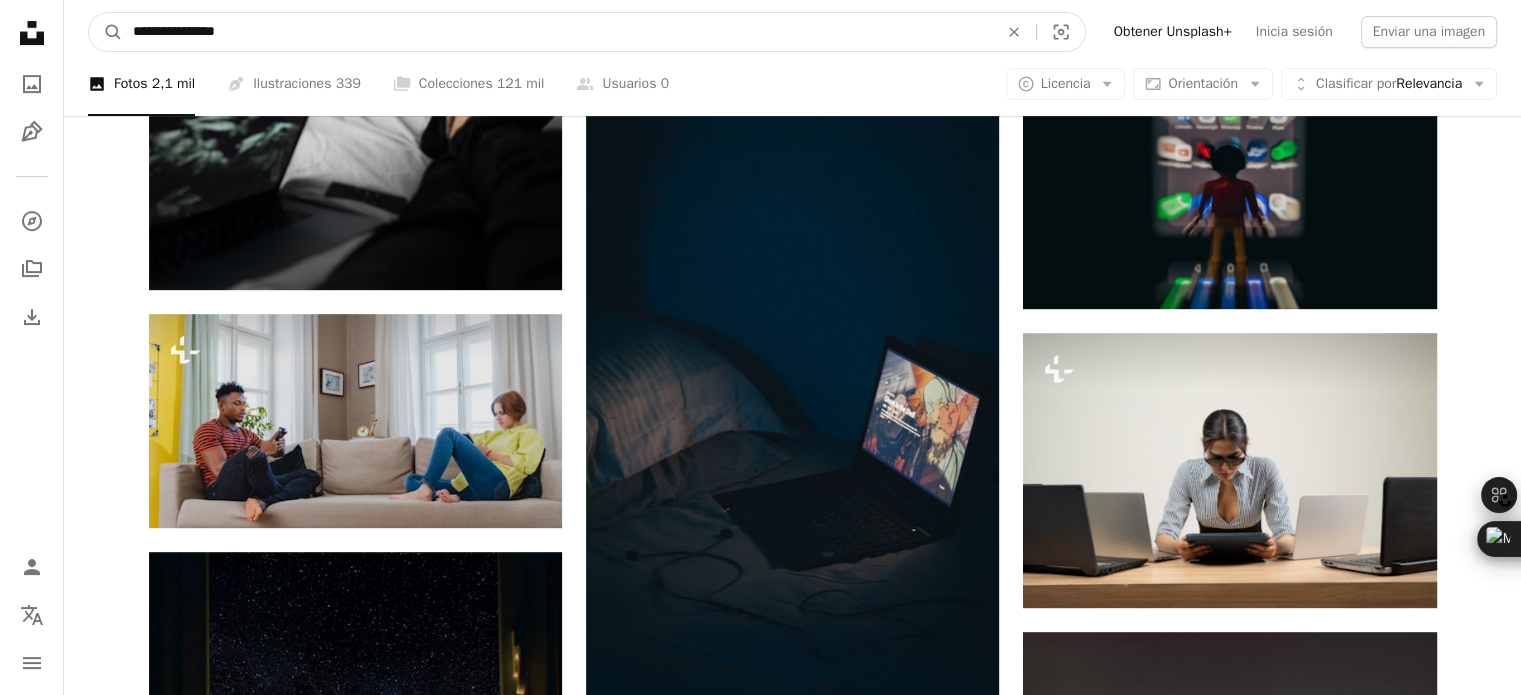 click on "**********" at bounding box center (557, 32) 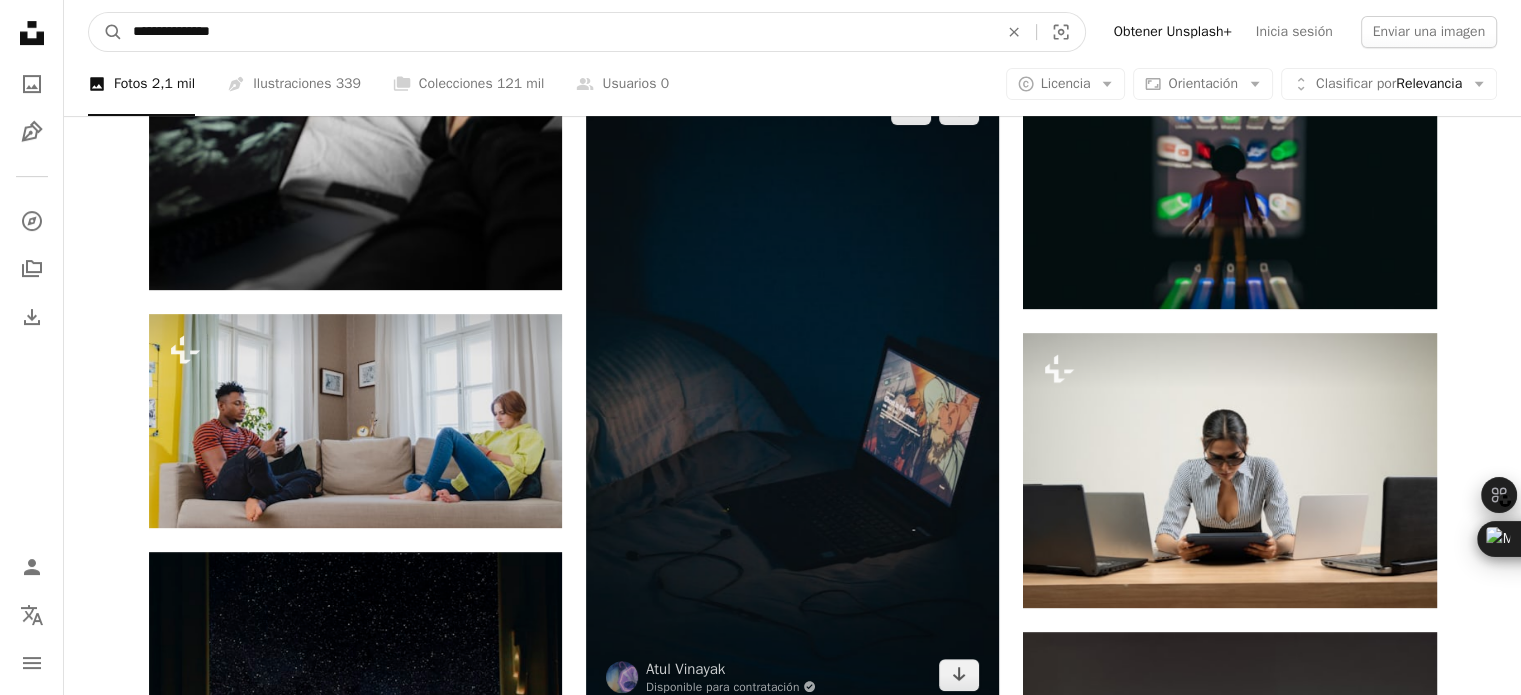 type on "**********" 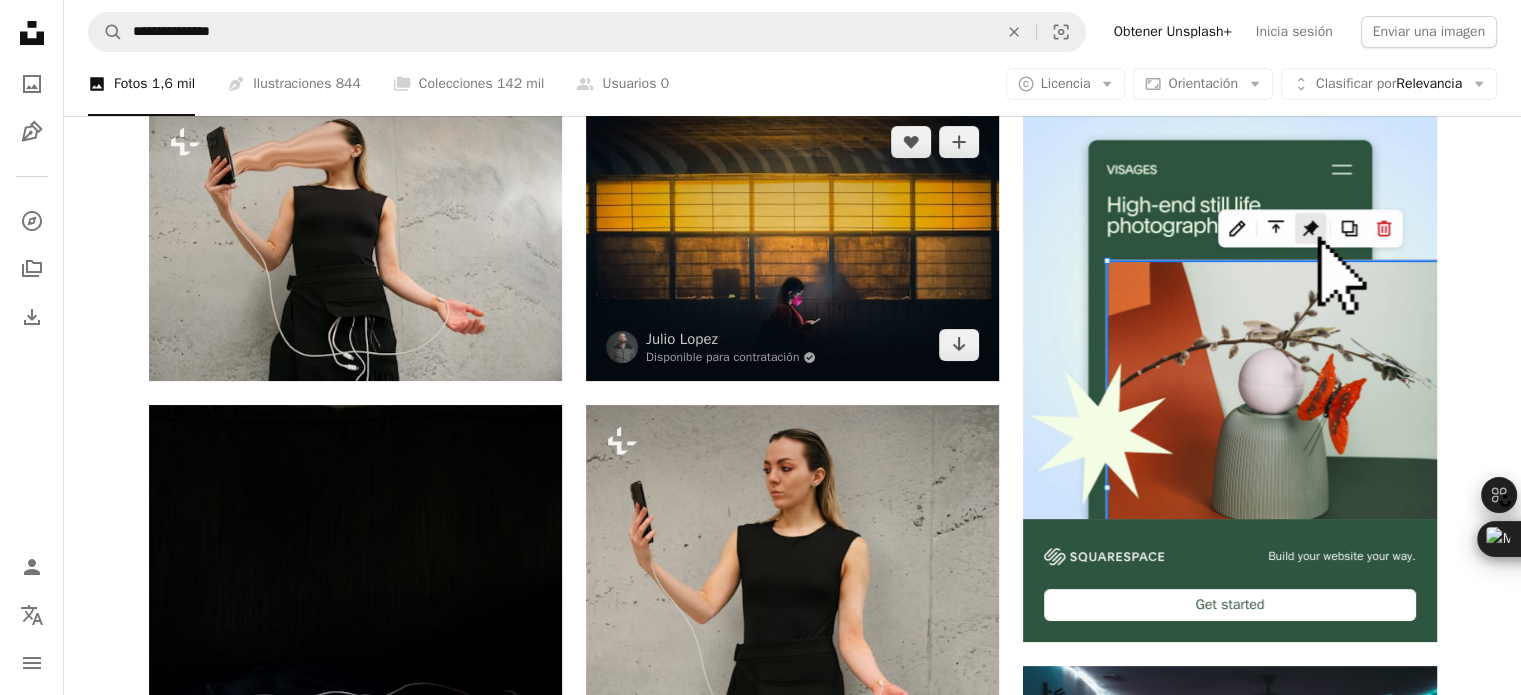 scroll, scrollTop: 200, scrollLeft: 0, axis: vertical 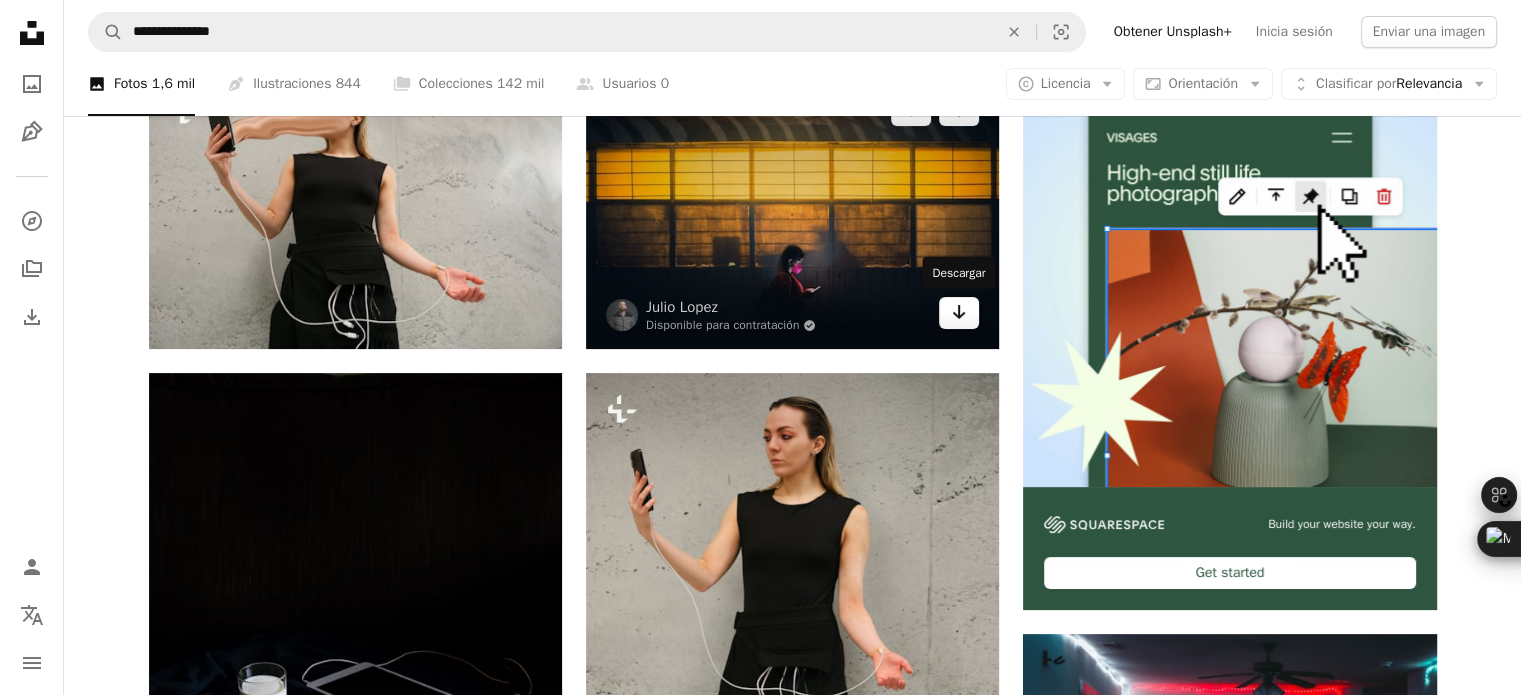 click on "Arrow pointing down" at bounding box center [959, 313] 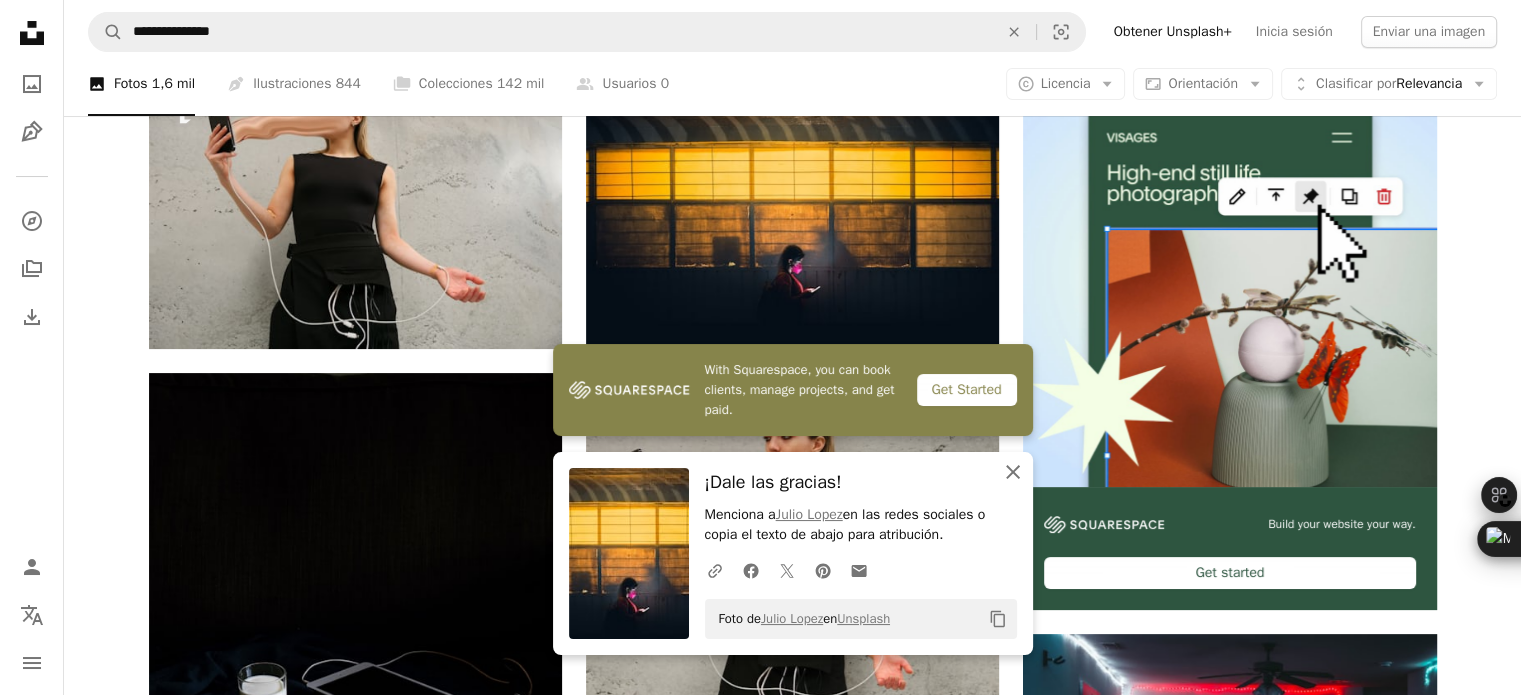 click 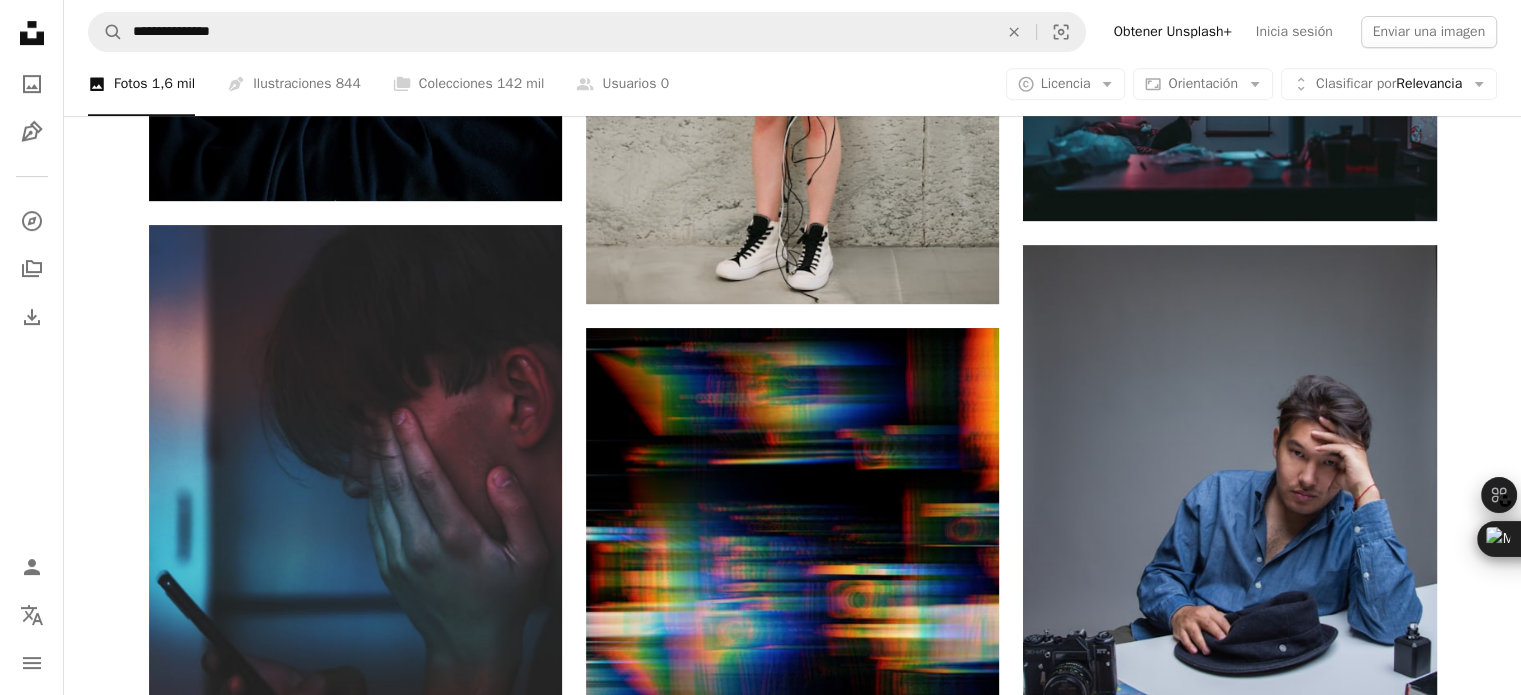 scroll, scrollTop: 1000, scrollLeft: 0, axis: vertical 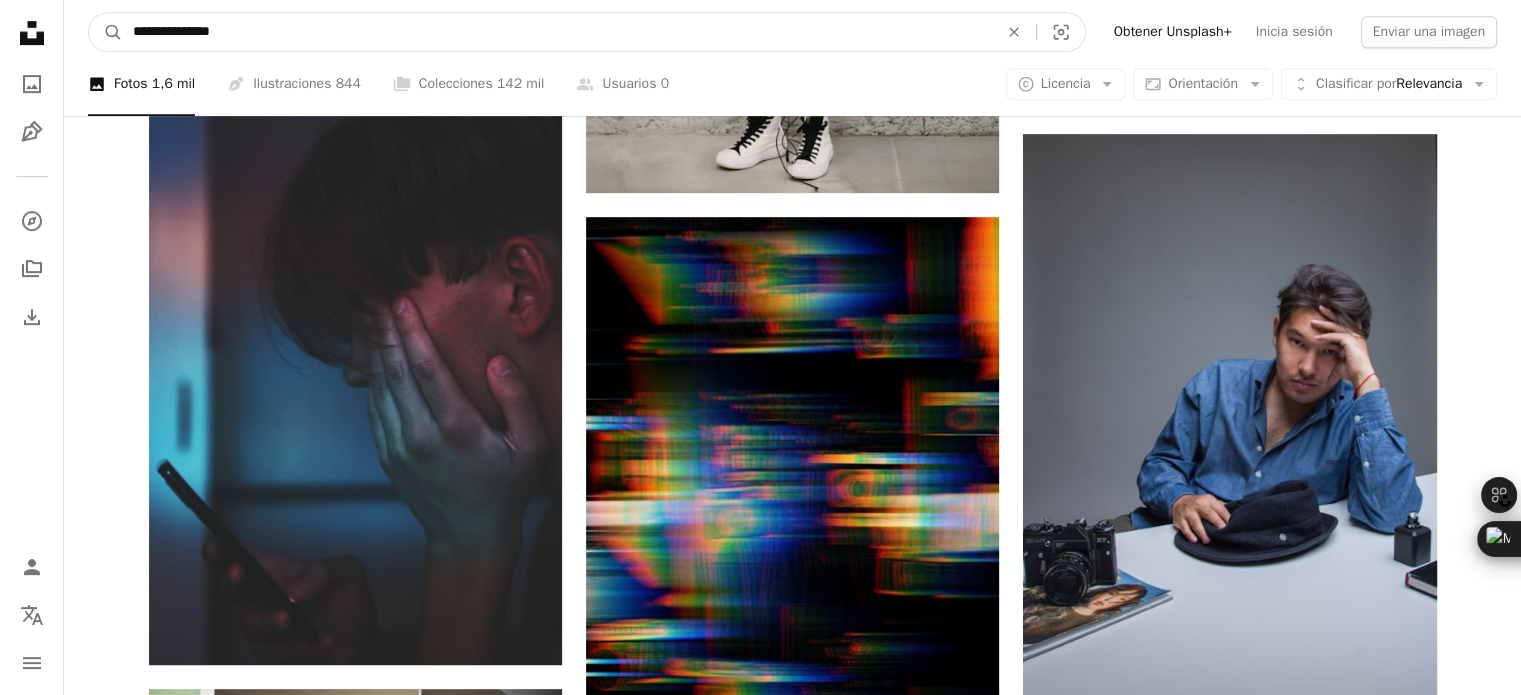 click on "**********" at bounding box center [557, 32] 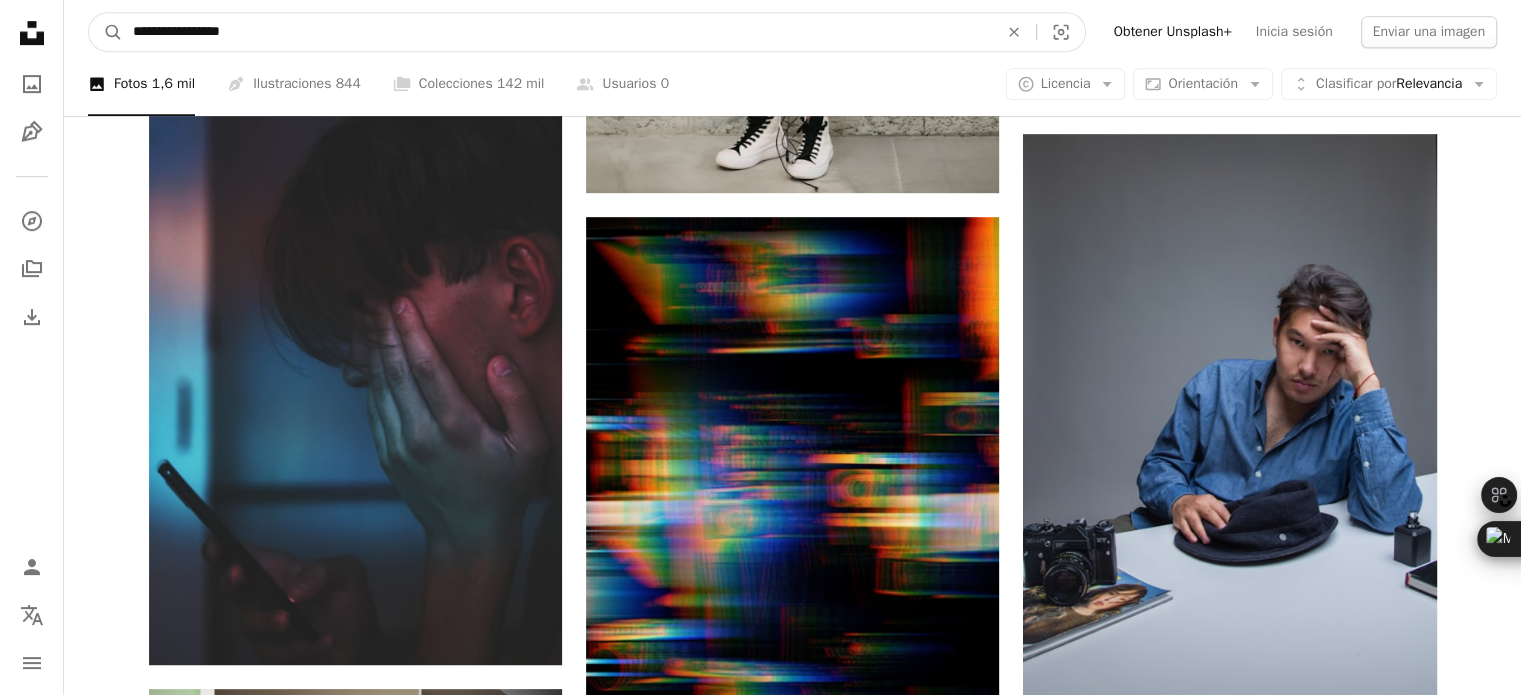 type on "**********" 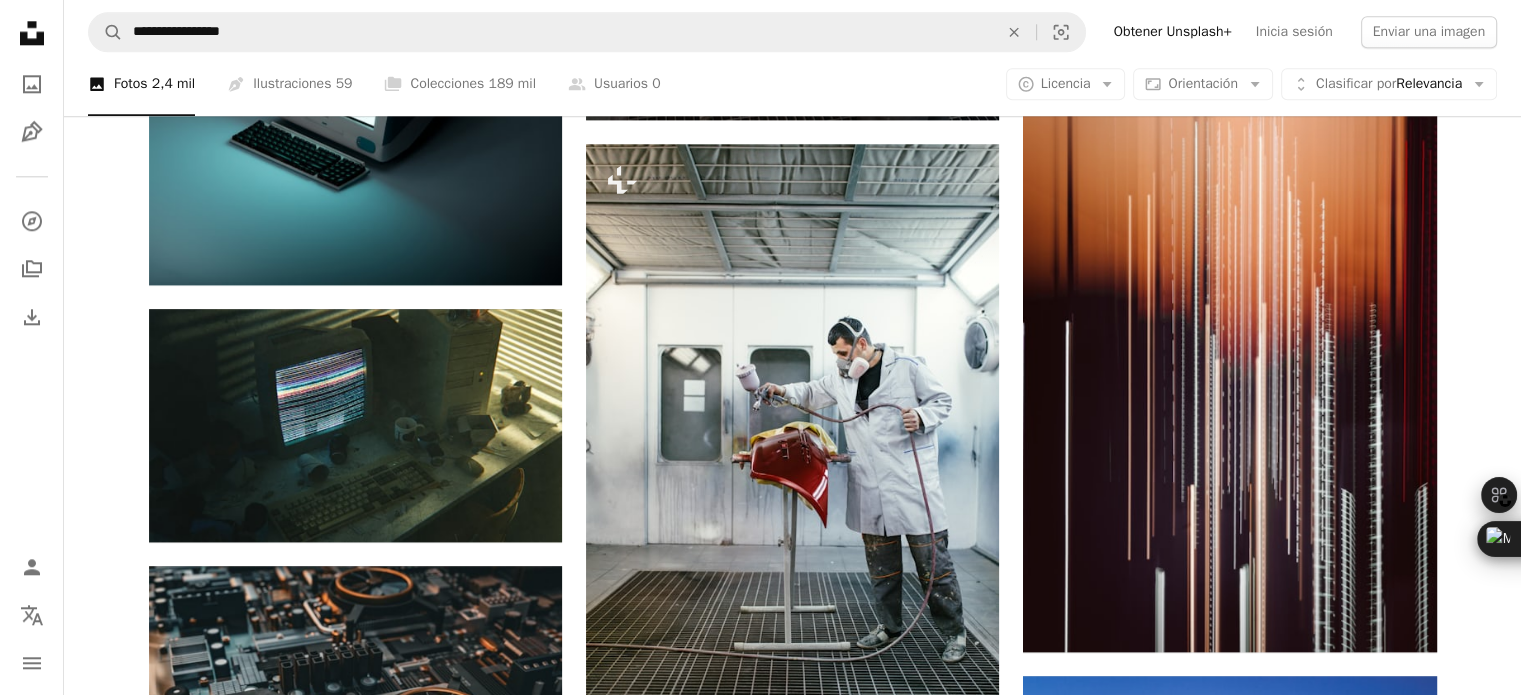 scroll, scrollTop: 2300, scrollLeft: 0, axis: vertical 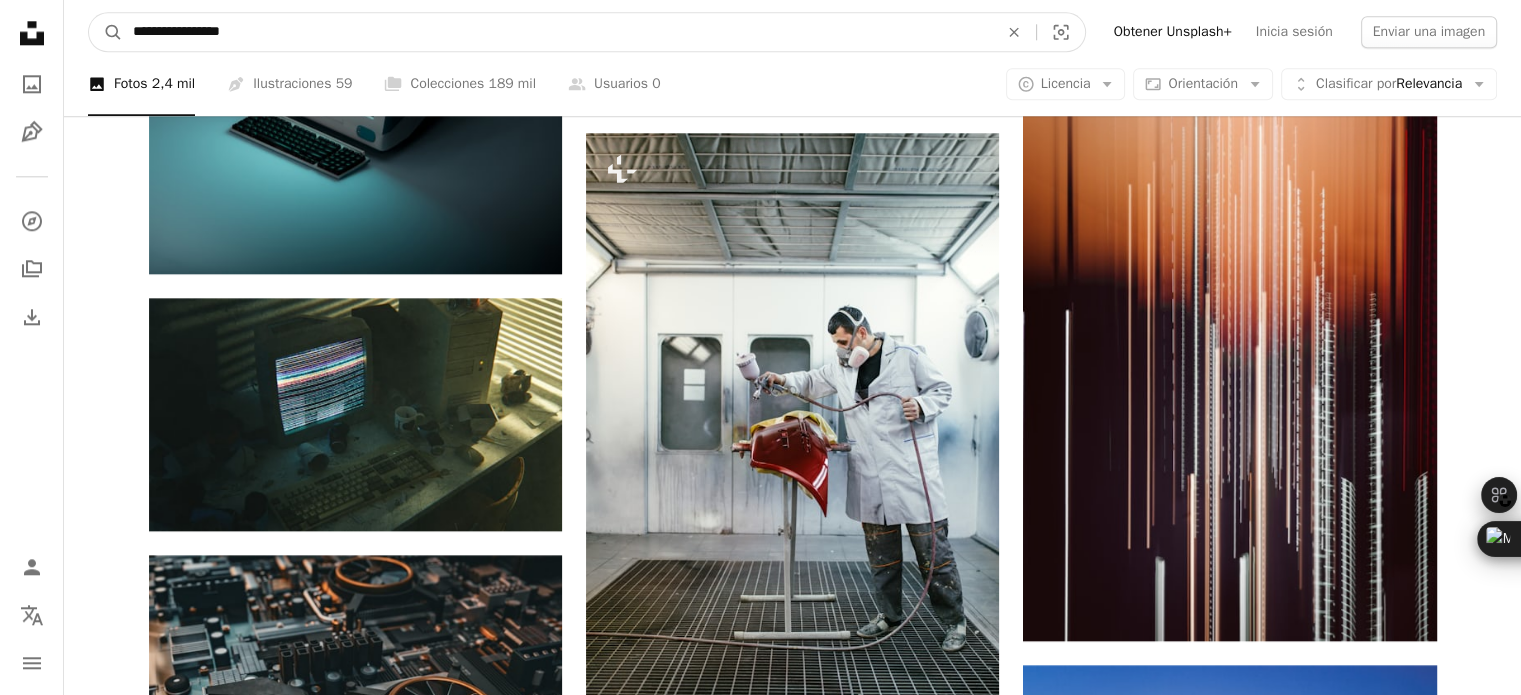 click on "**********" at bounding box center [557, 32] 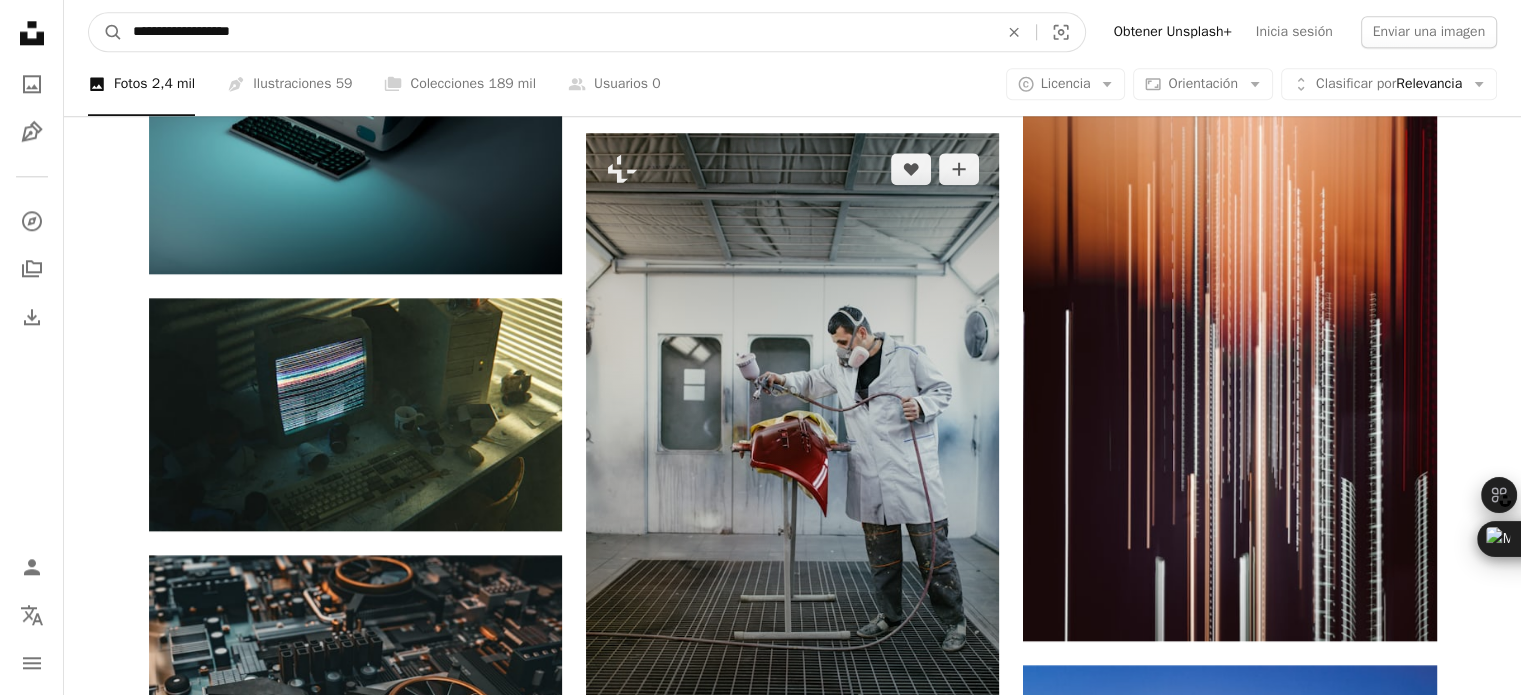 type on "**********" 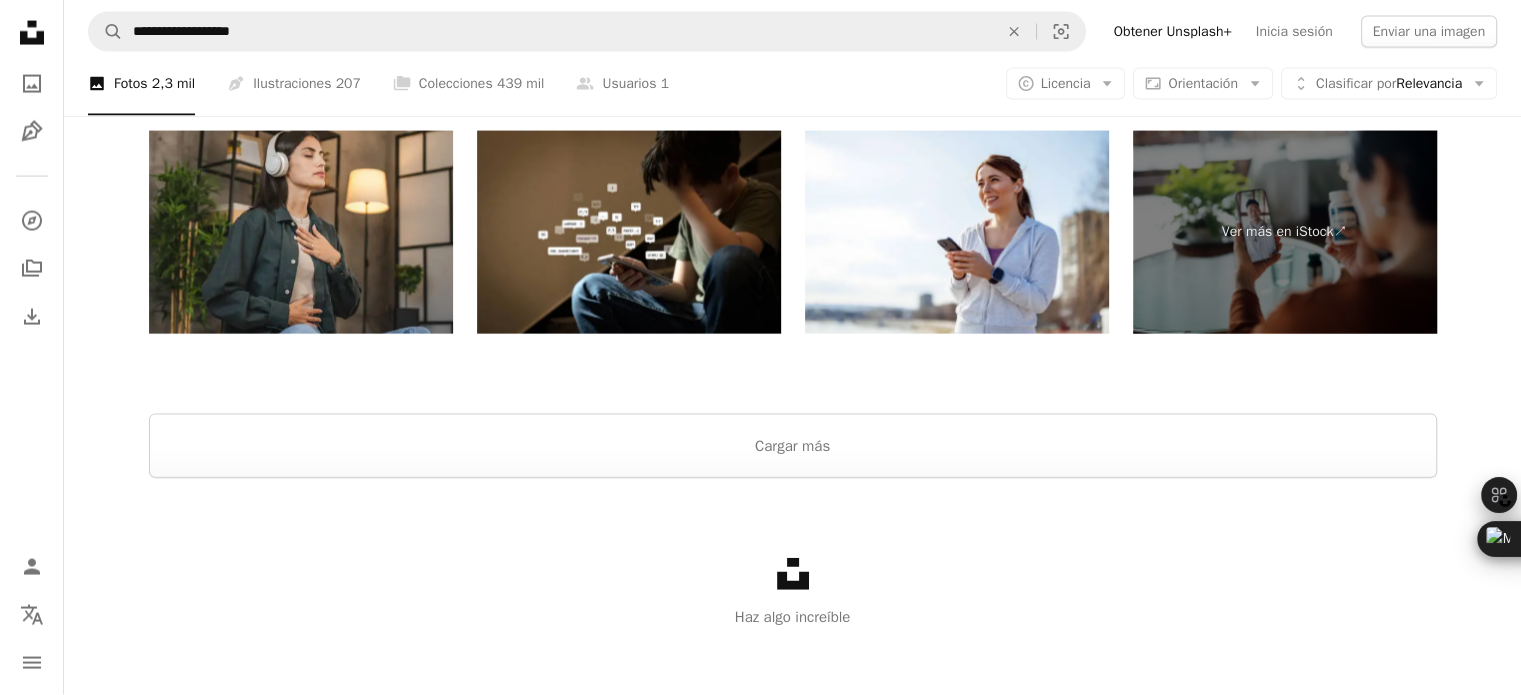 scroll, scrollTop: 4332, scrollLeft: 0, axis: vertical 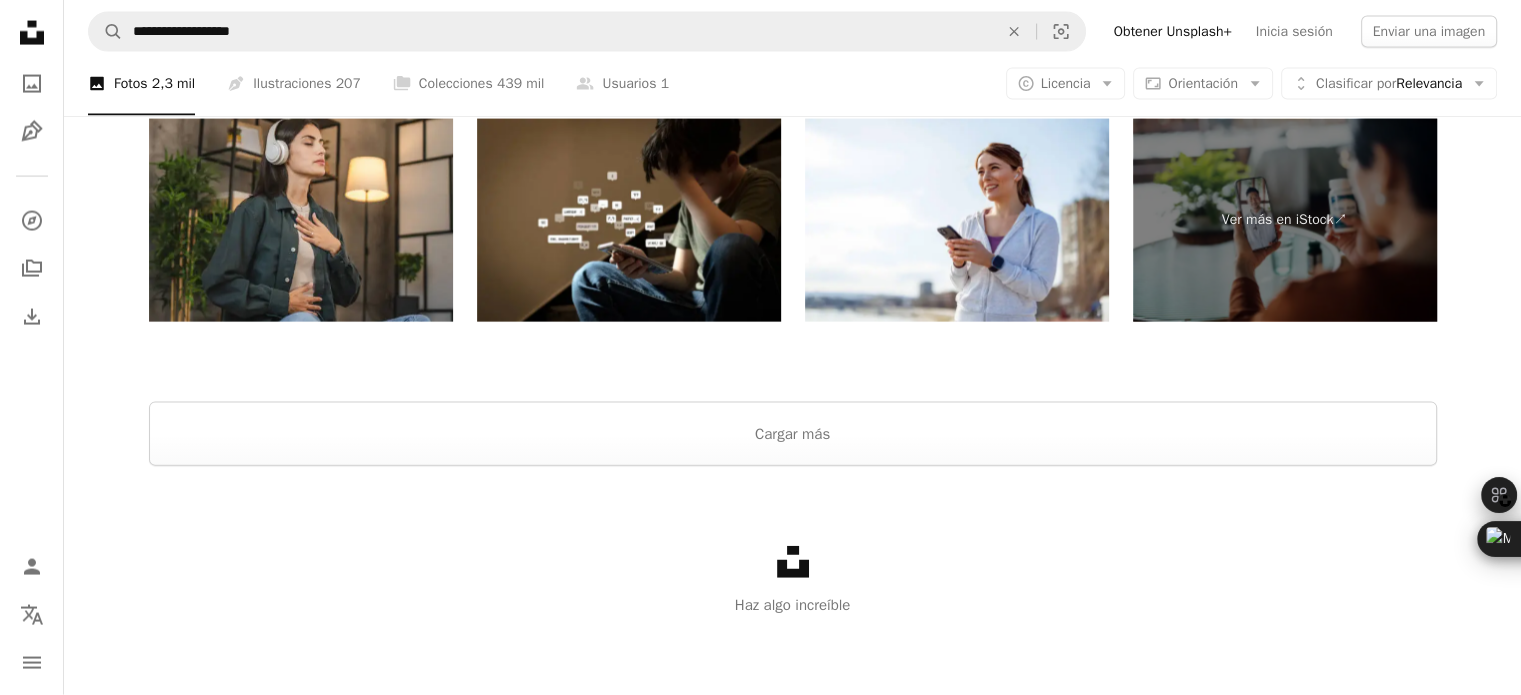 click on "**********" at bounding box center (792, 32) 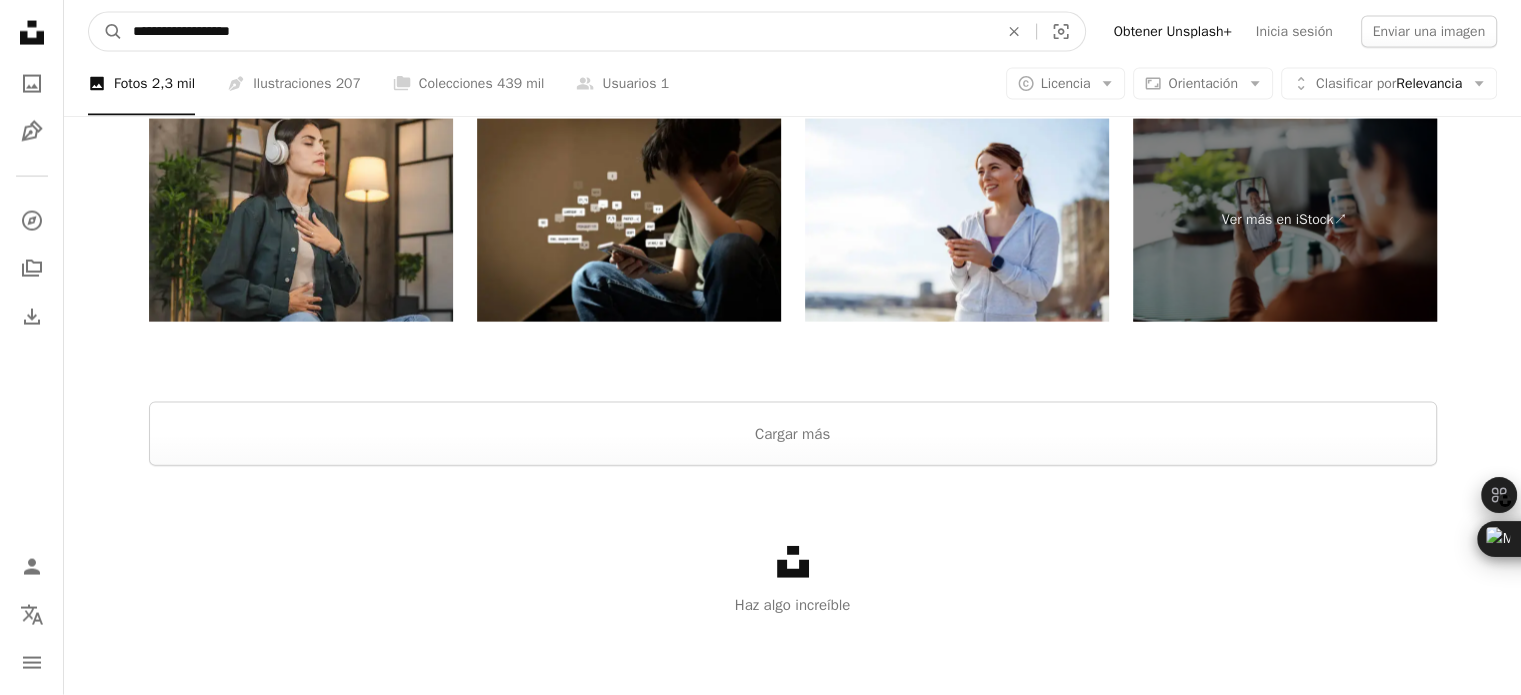 drag, startPoint x: 350, startPoint y: 53, endPoint x: 355, endPoint y: 22, distance: 31.400637 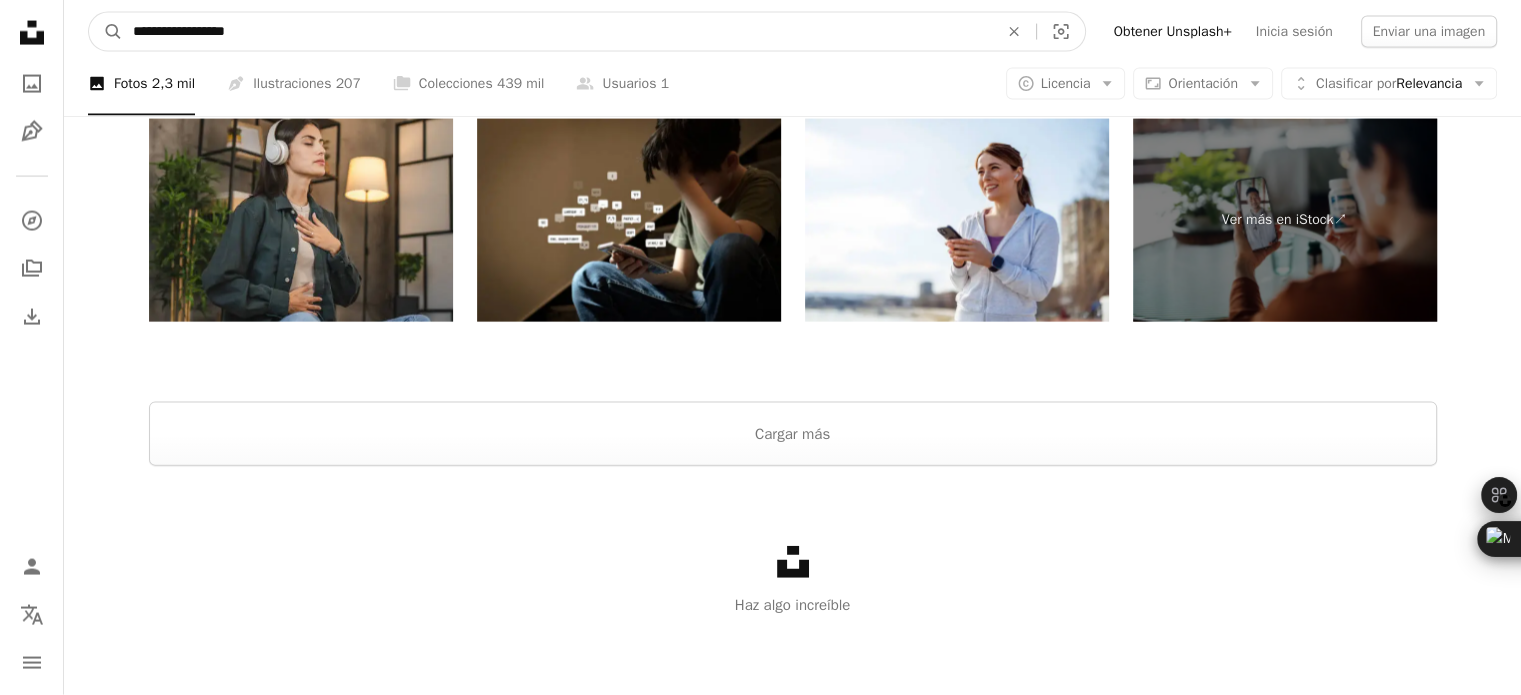 type on "**********" 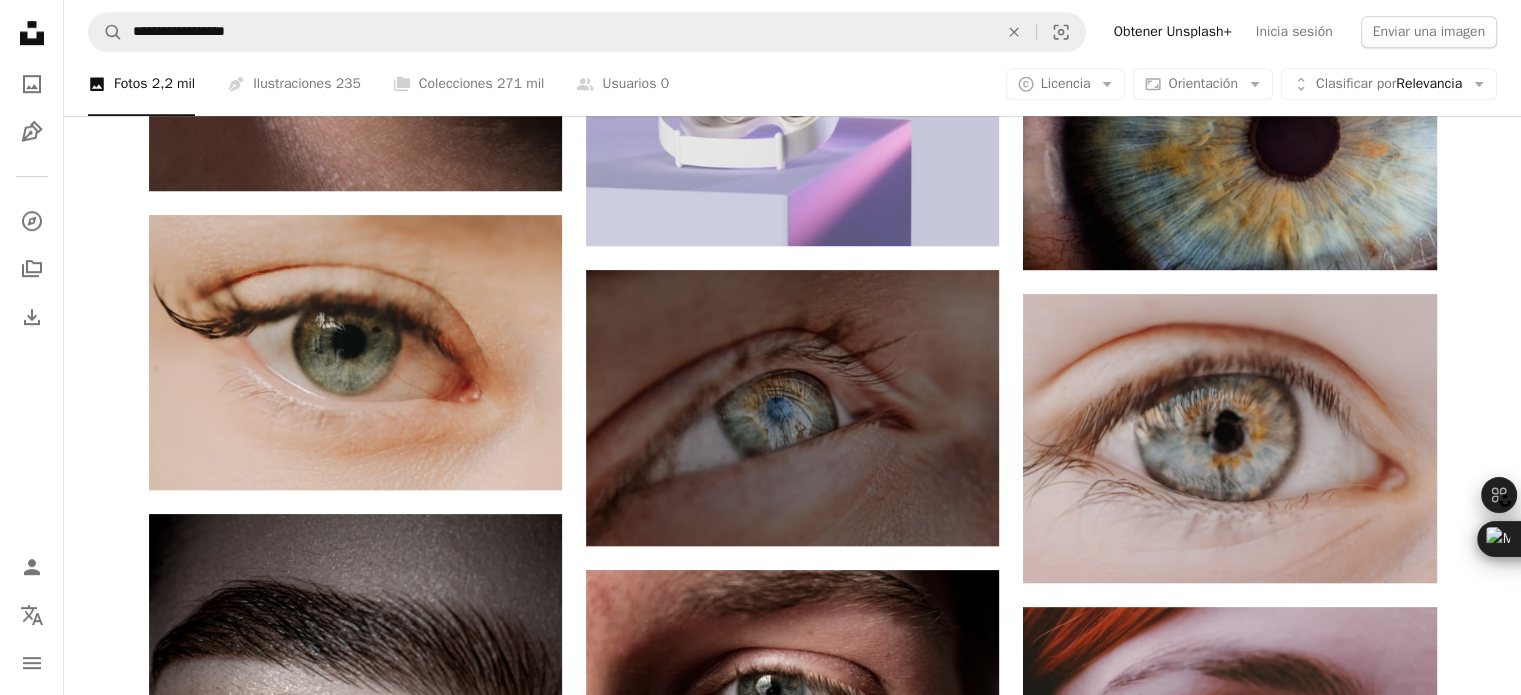 scroll, scrollTop: 1200, scrollLeft: 0, axis: vertical 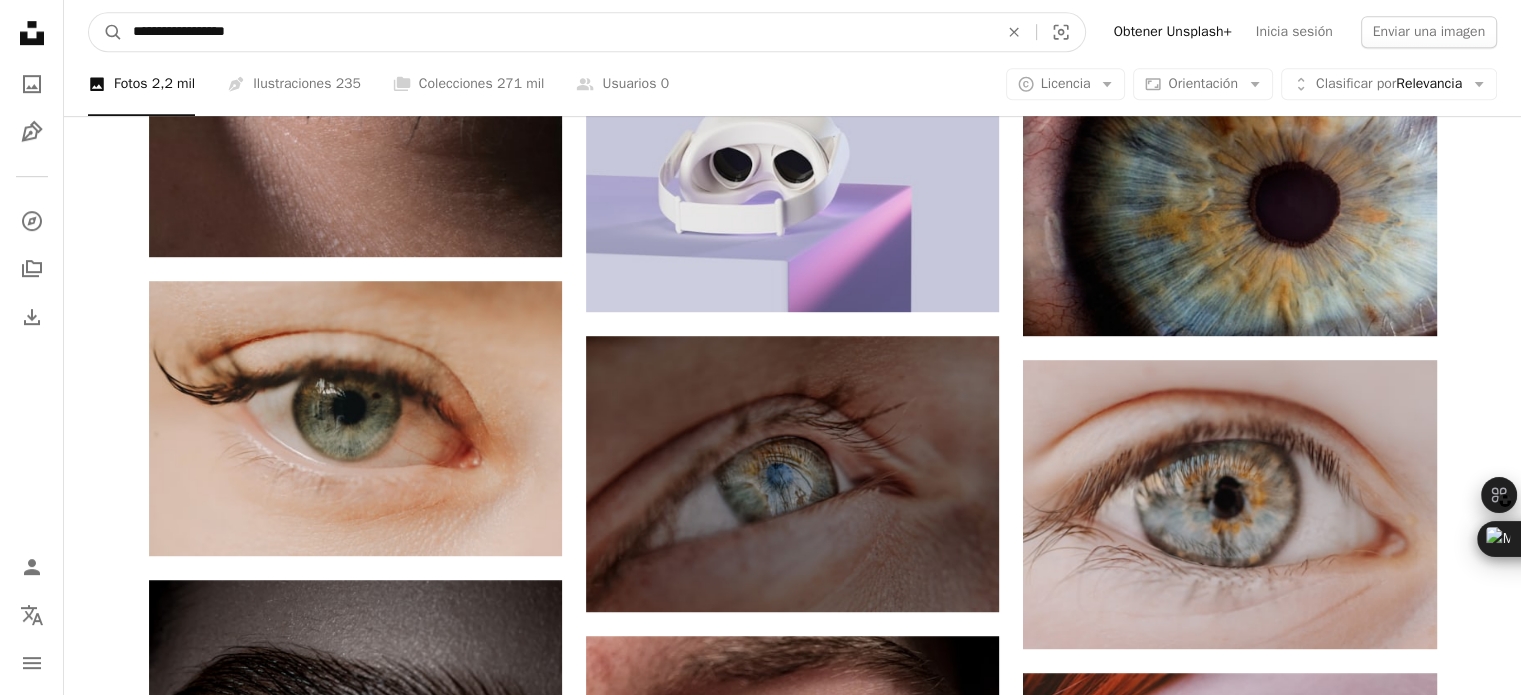 click on "**********" at bounding box center (557, 32) 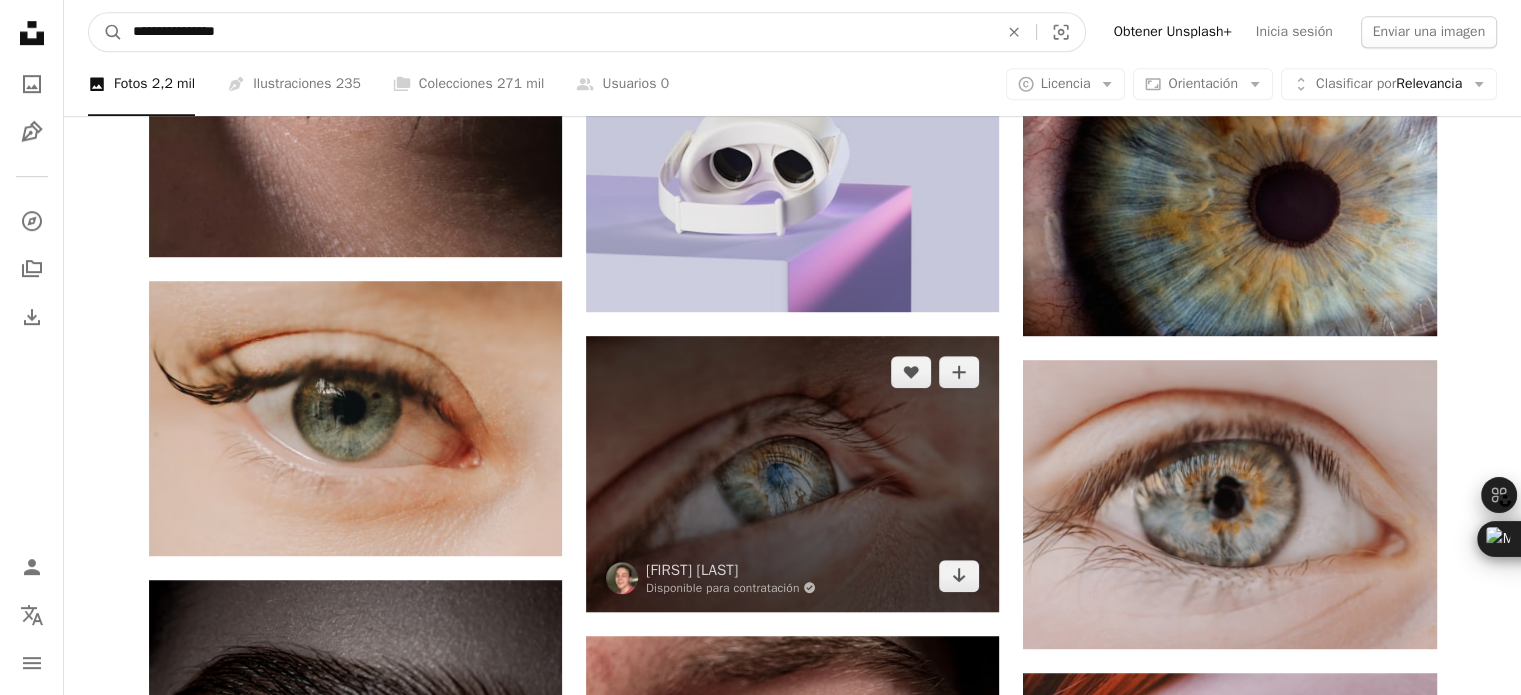 type on "**********" 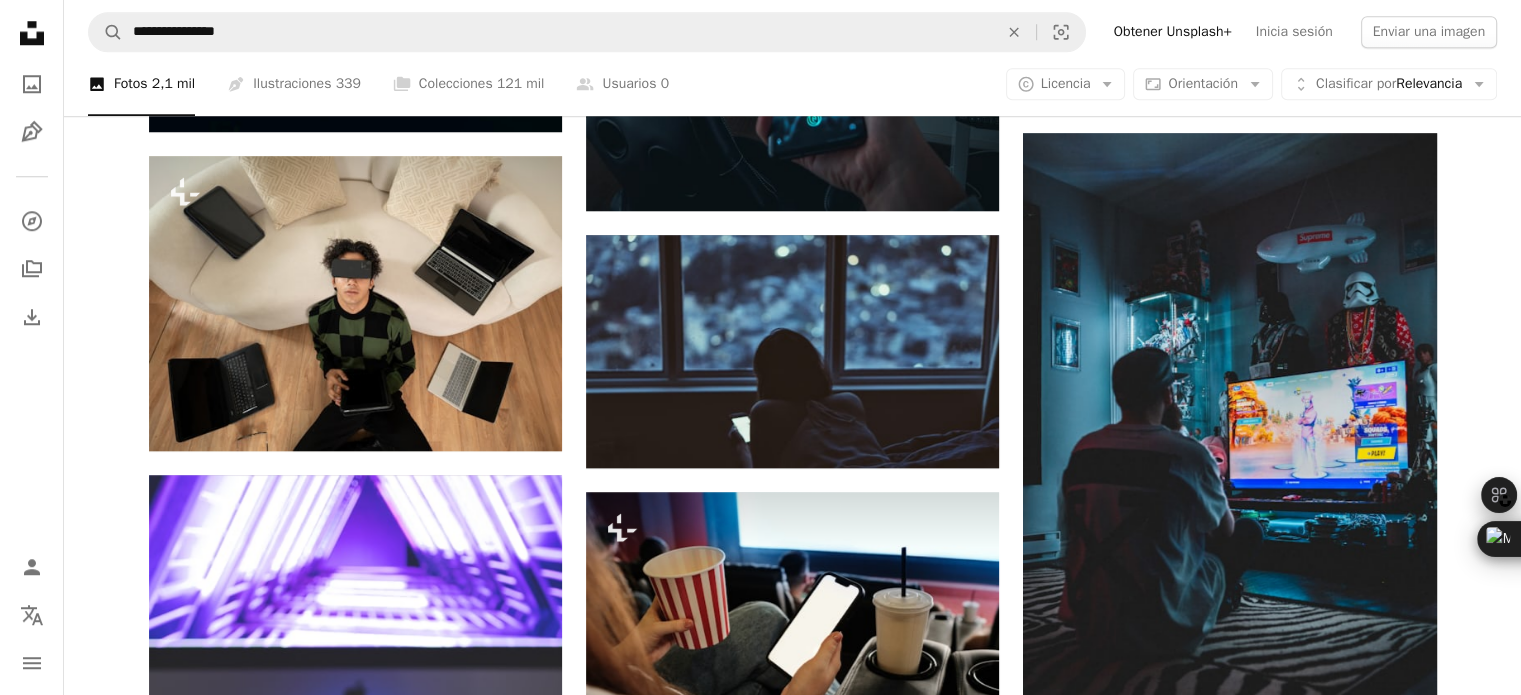 scroll, scrollTop: 1829, scrollLeft: 0, axis: vertical 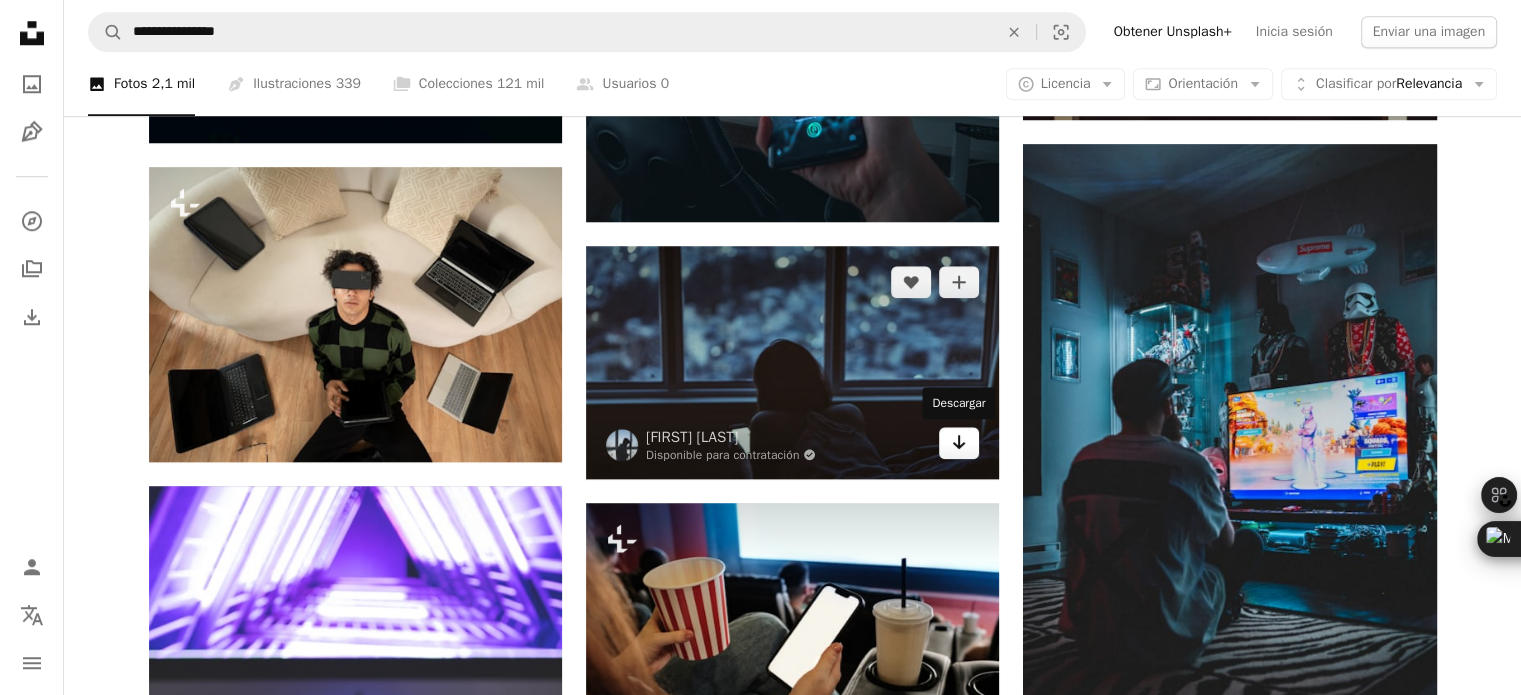 click on "Arrow pointing down" at bounding box center [959, 443] 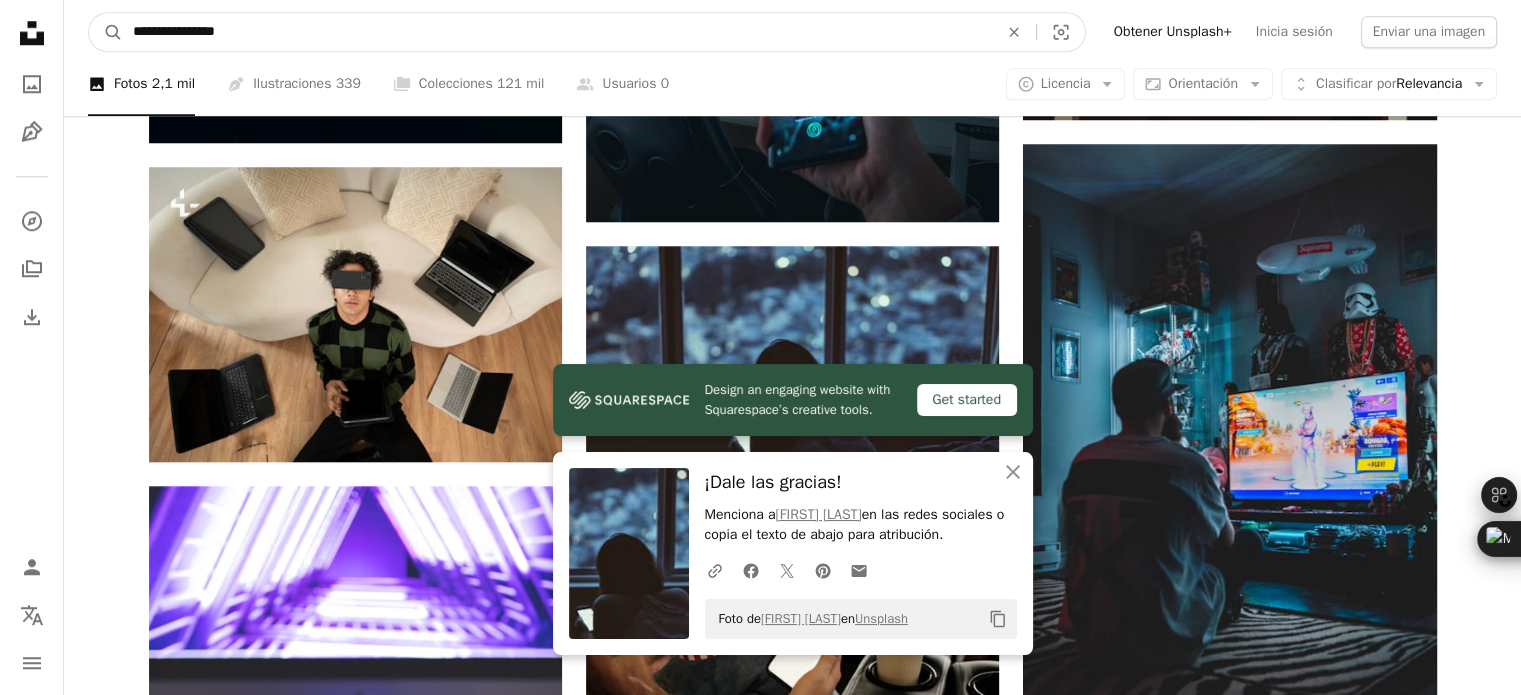 click on "**********" at bounding box center [557, 32] 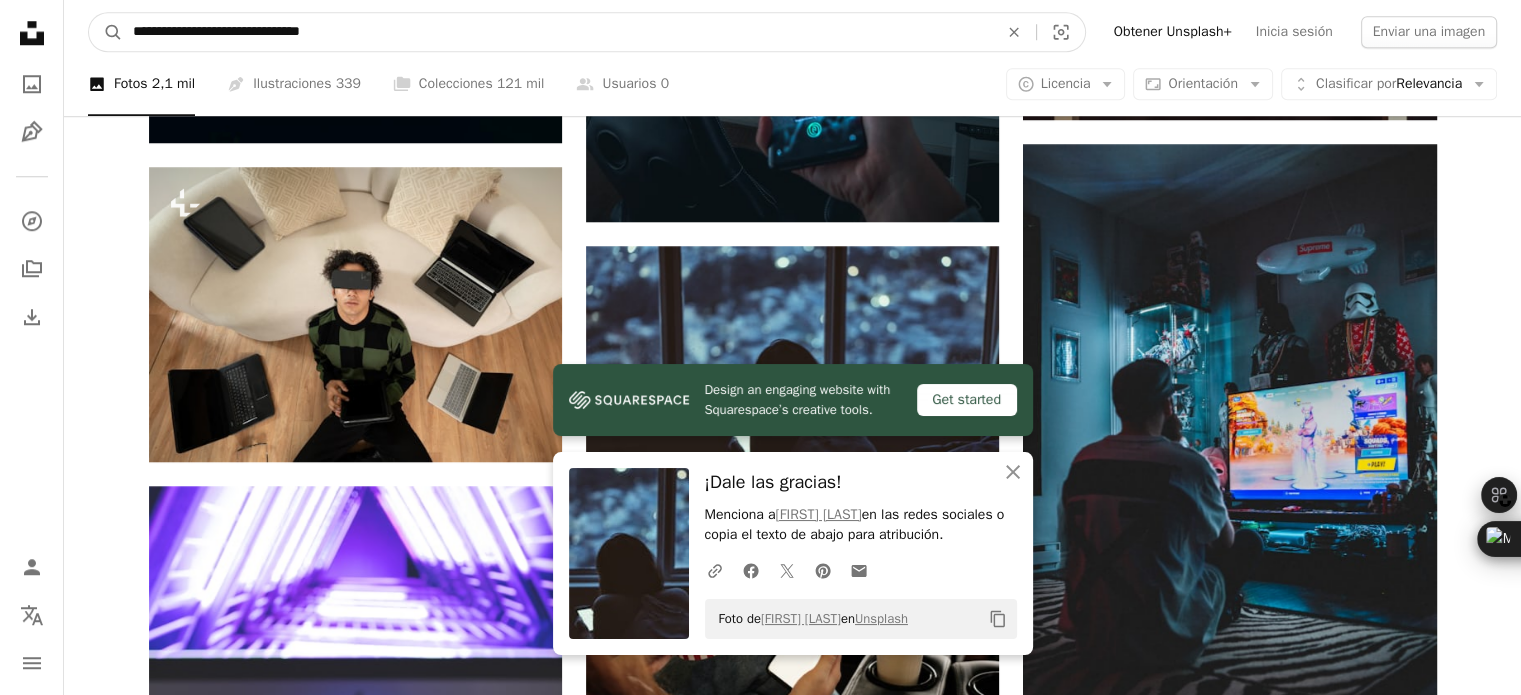 type on "**********" 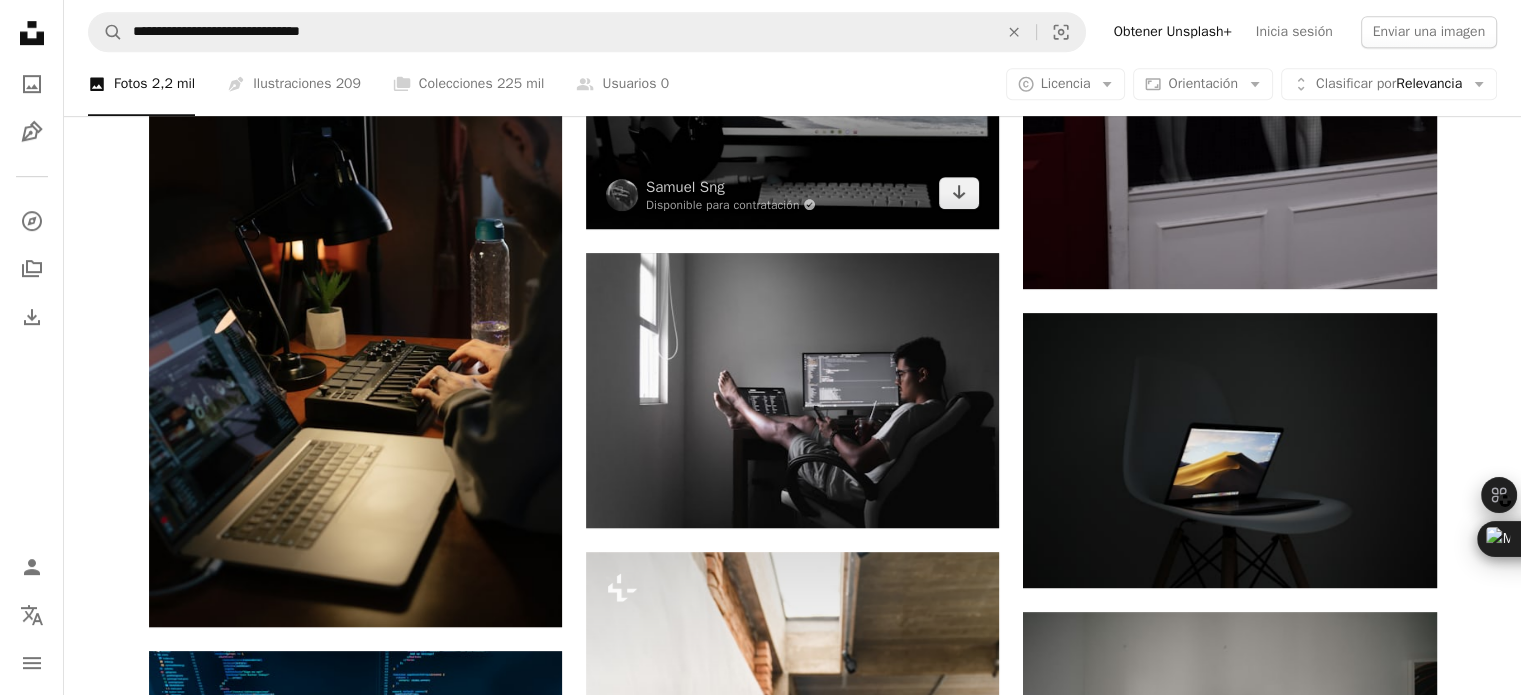 scroll, scrollTop: 1200, scrollLeft: 0, axis: vertical 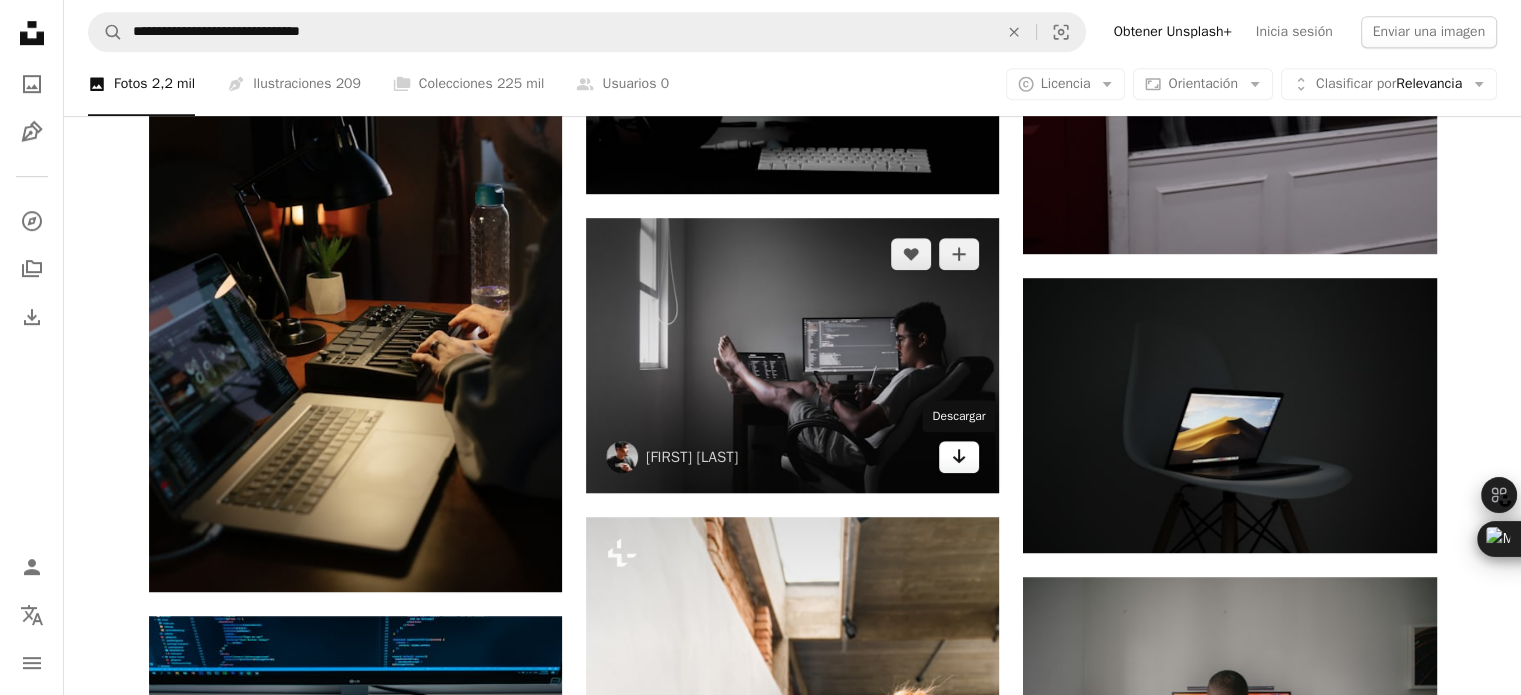 click on "Arrow pointing down" 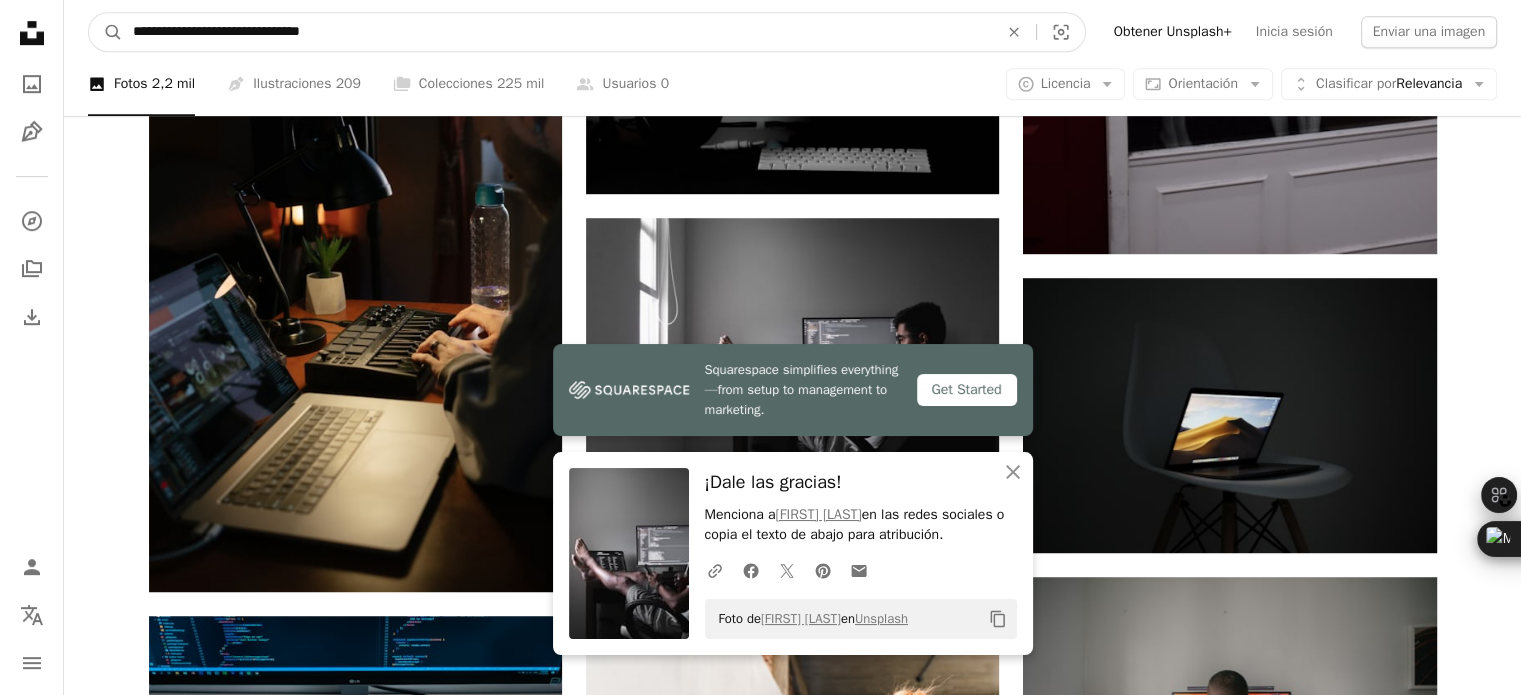 click on "**********" at bounding box center [557, 32] 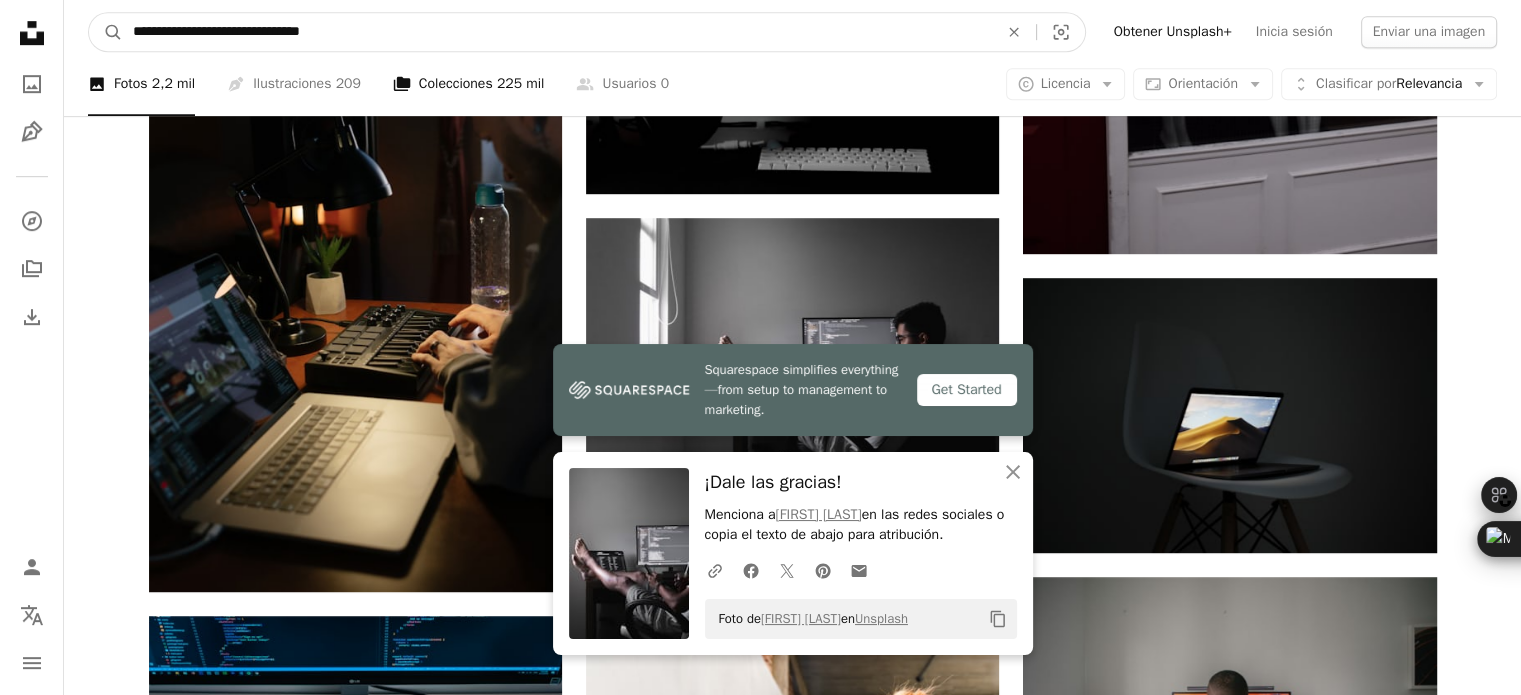 paste 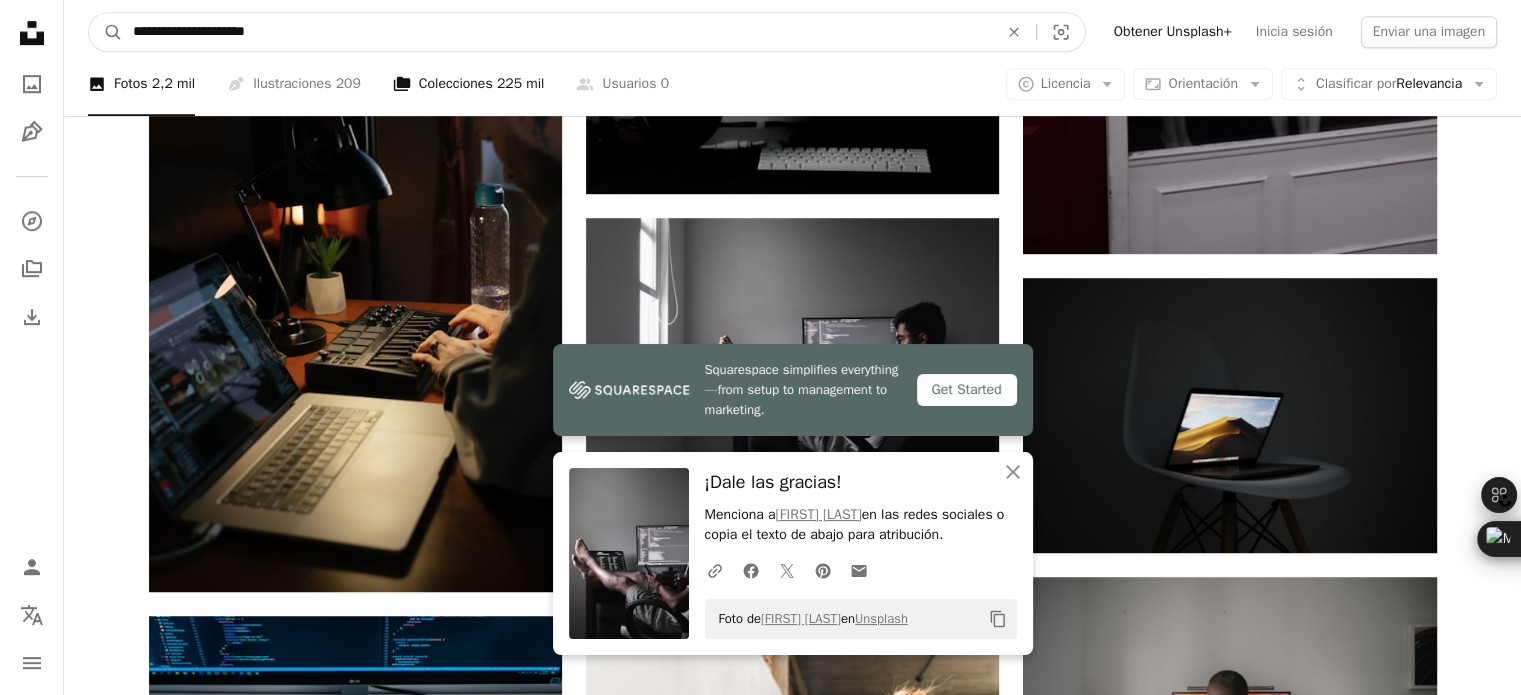 type on "**********" 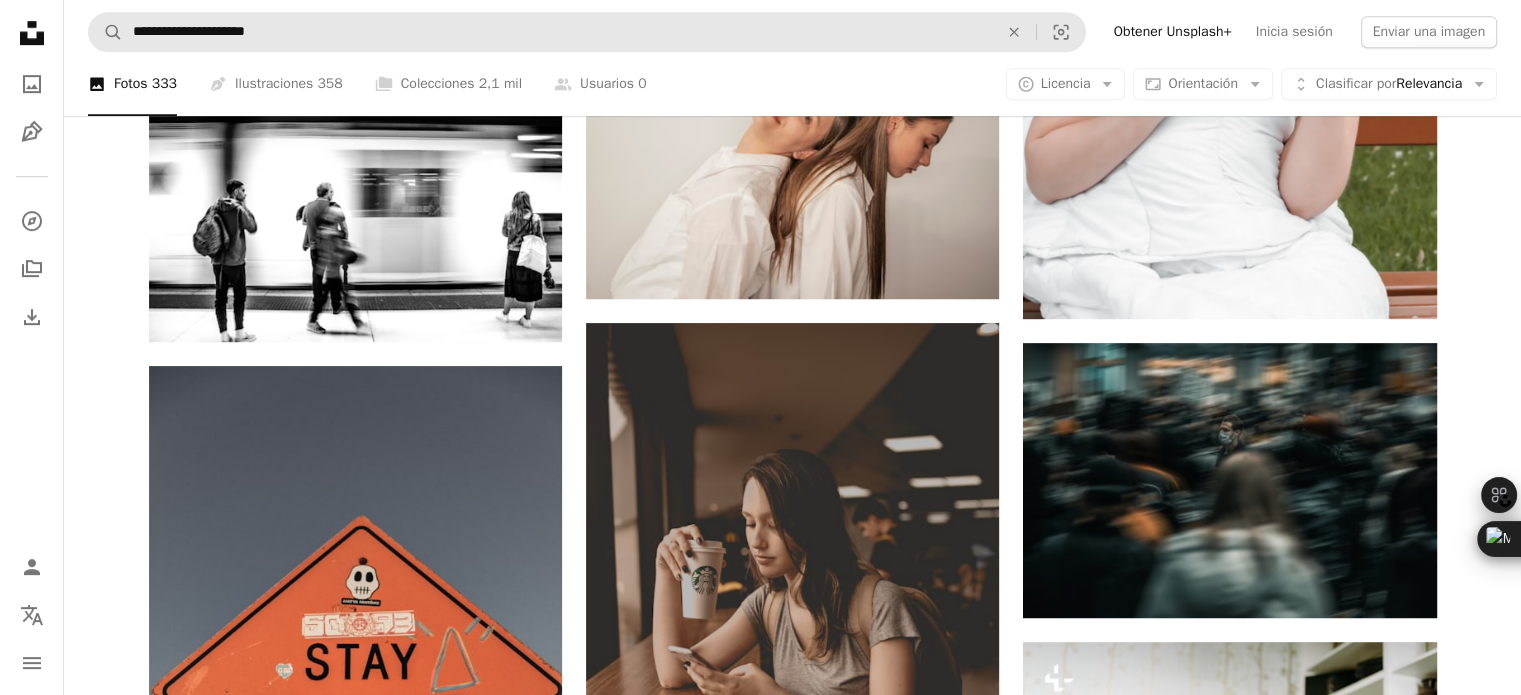 scroll, scrollTop: 1100, scrollLeft: 0, axis: vertical 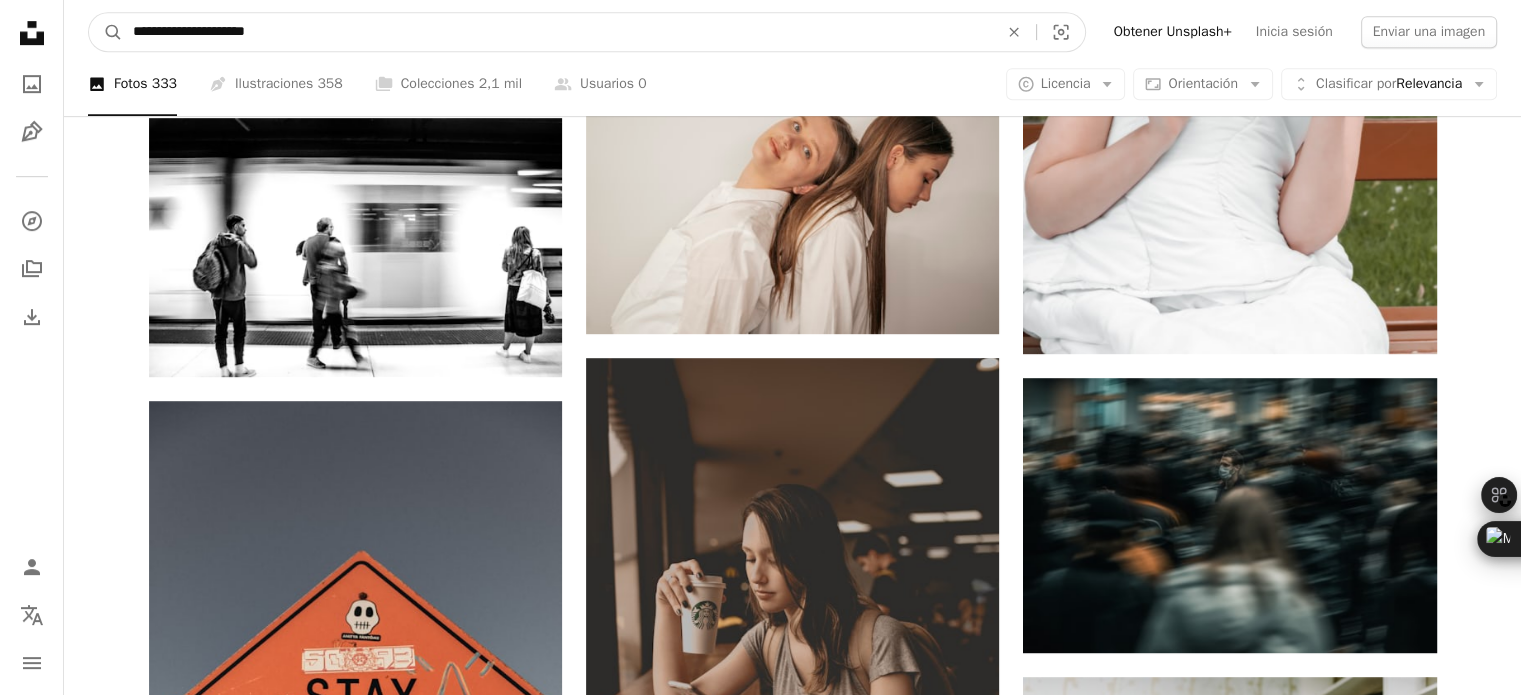 click on "**********" at bounding box center (557, 32) 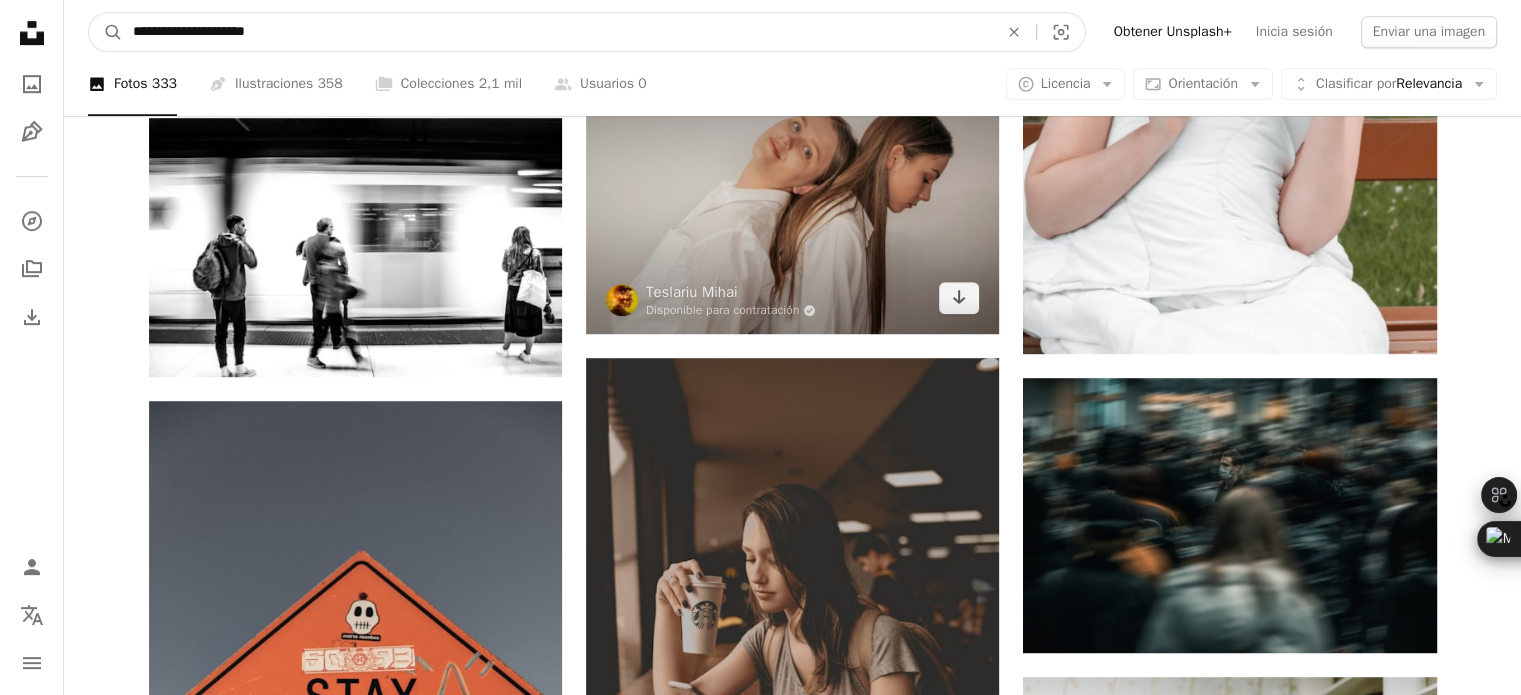 paste 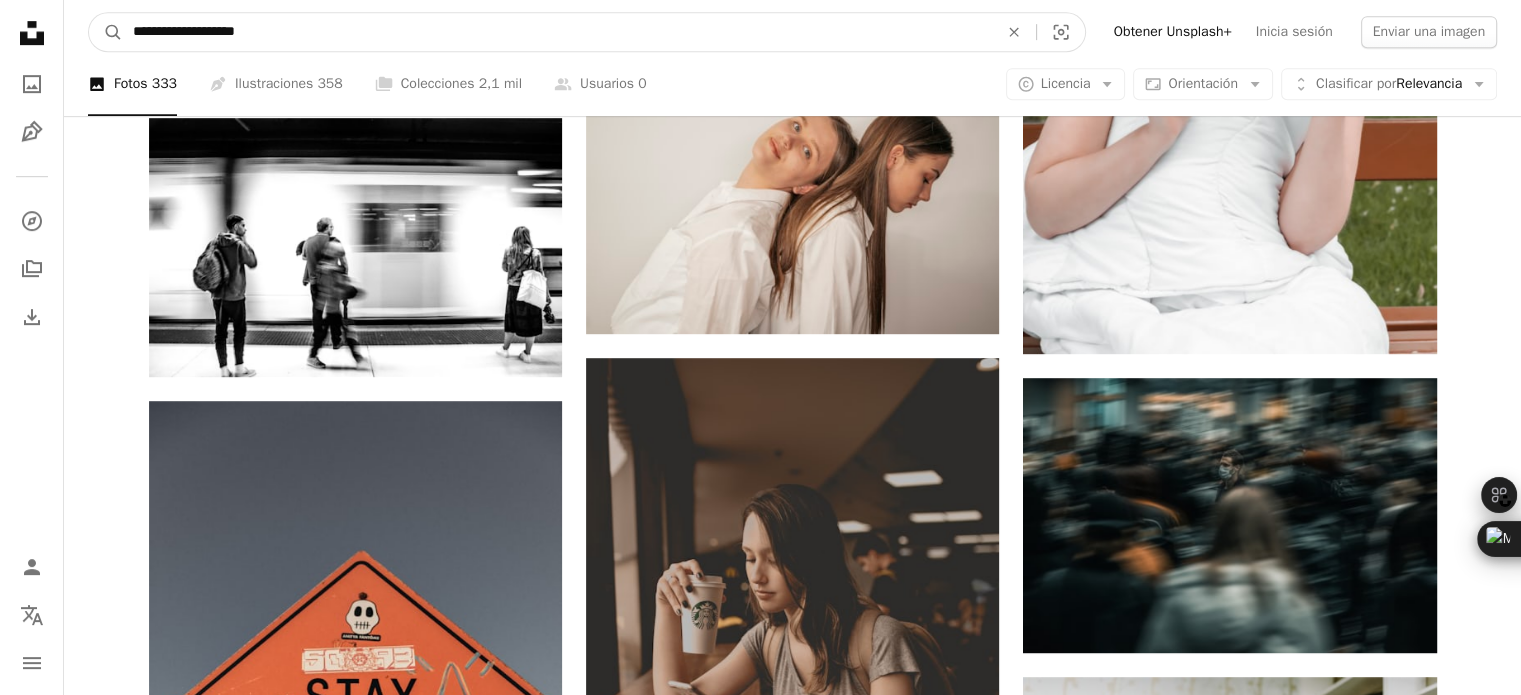 type on "**********" 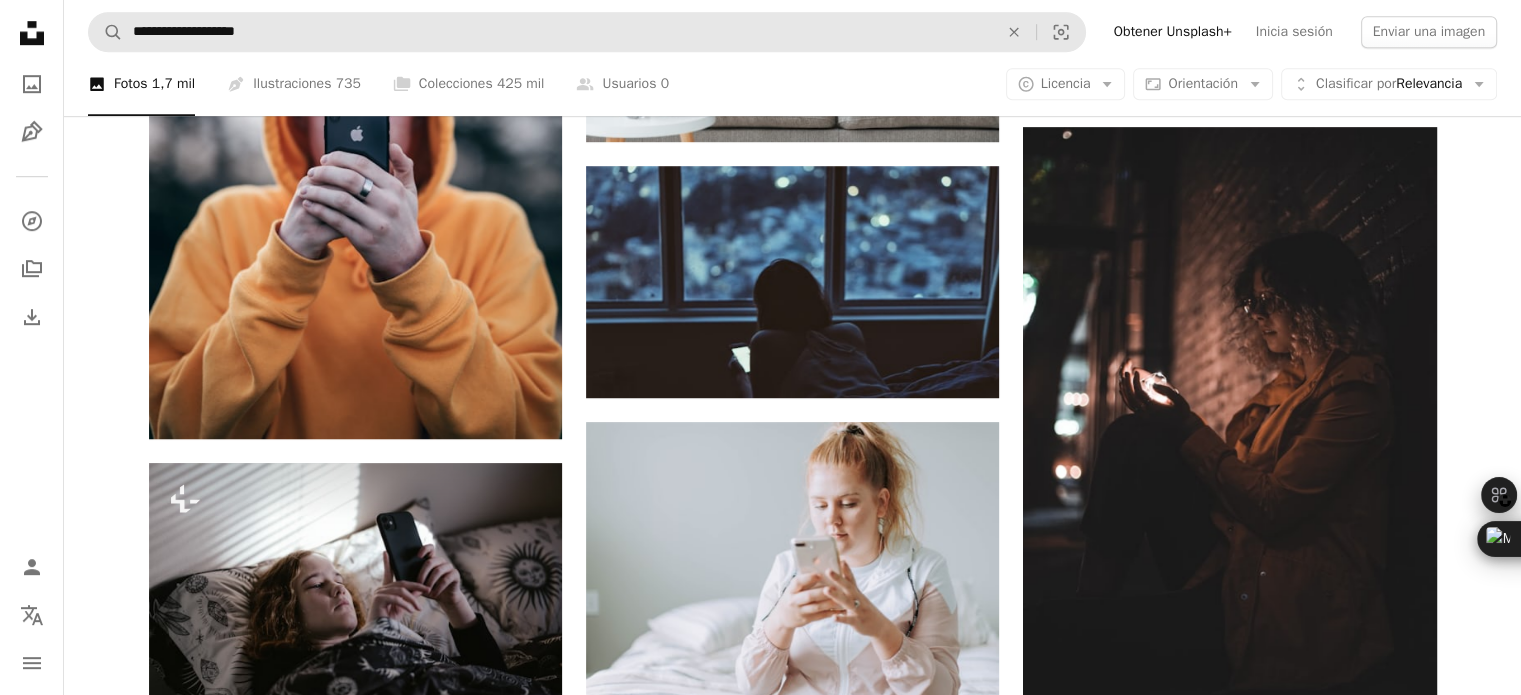 scroll, scrollTop: 1300, scrollLeft: 0, axis: vertical 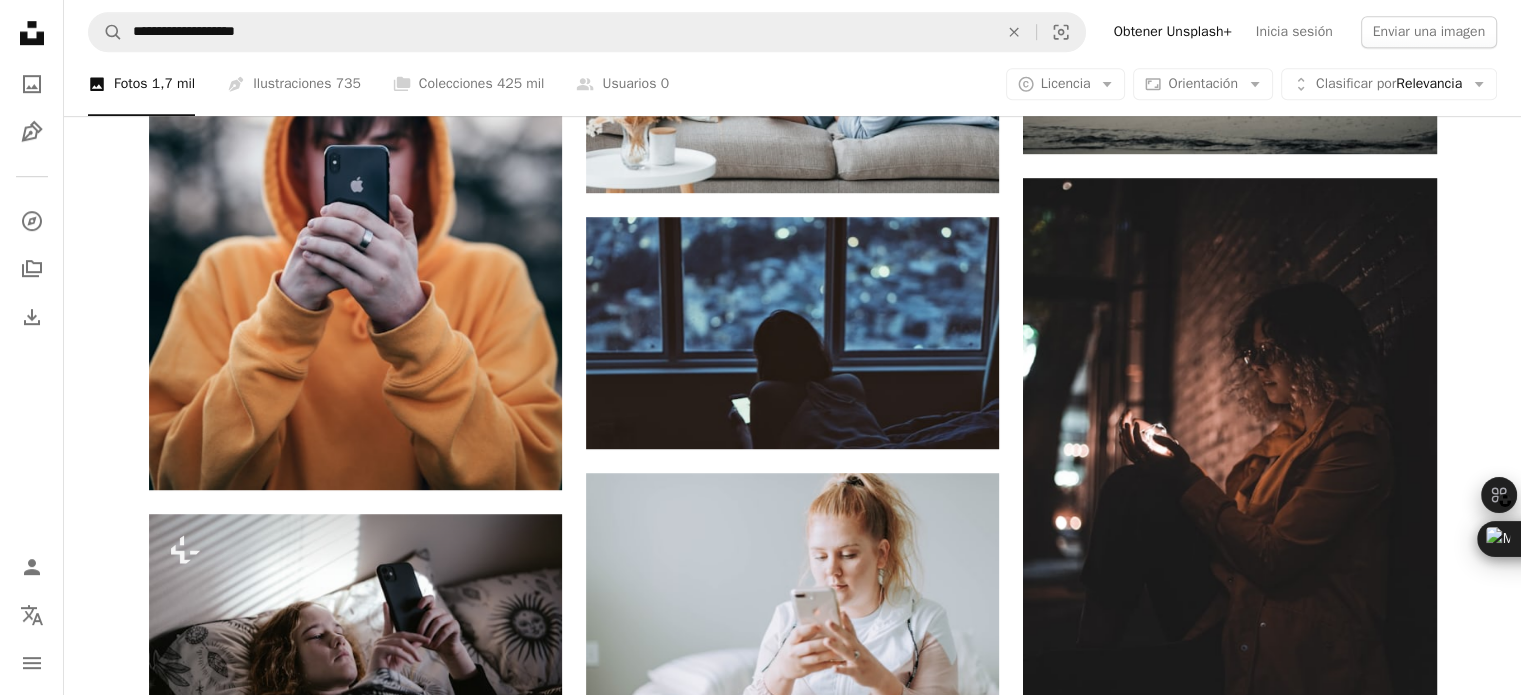 click on "**********" at bounding box center [792, 32] 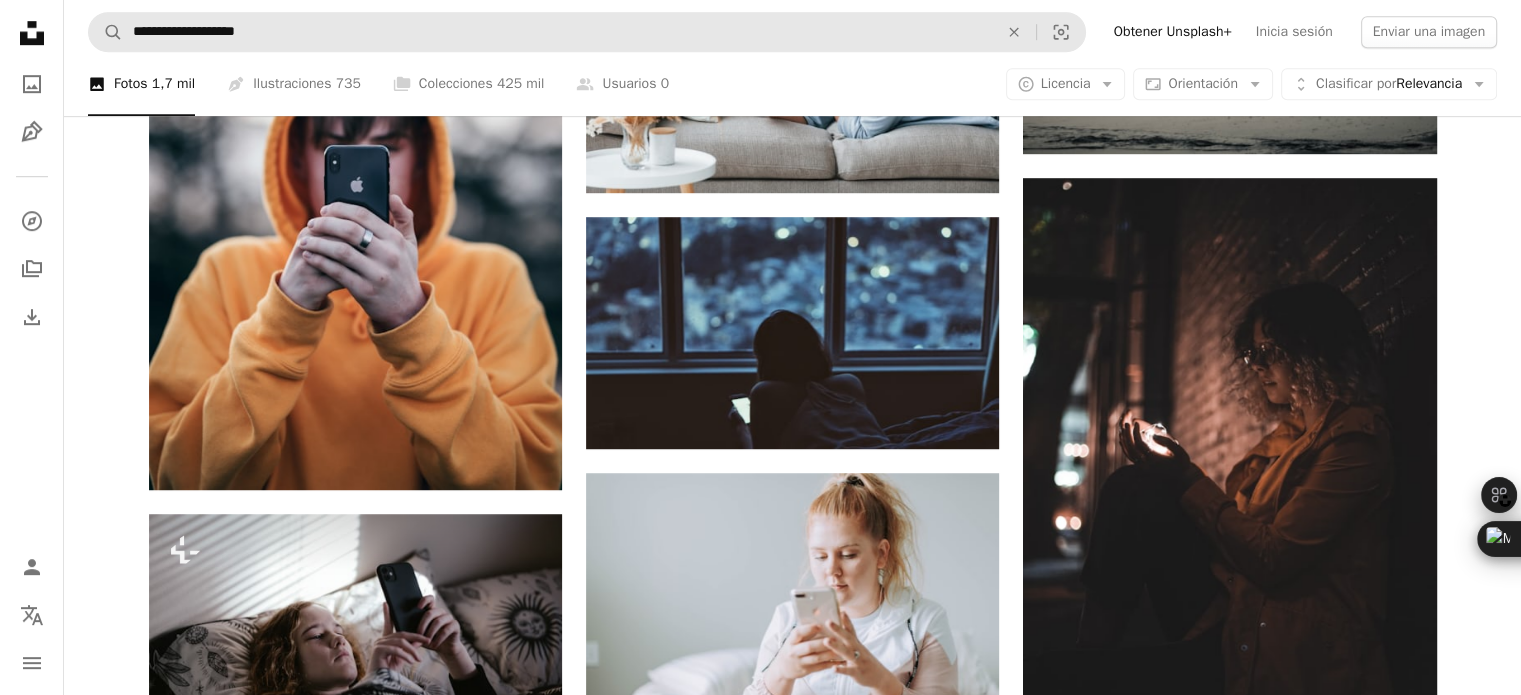 drag, startPoint x: 508, startPoint y: 52, endPoint x: 482, endPoint y: 40, distance: 28.635643 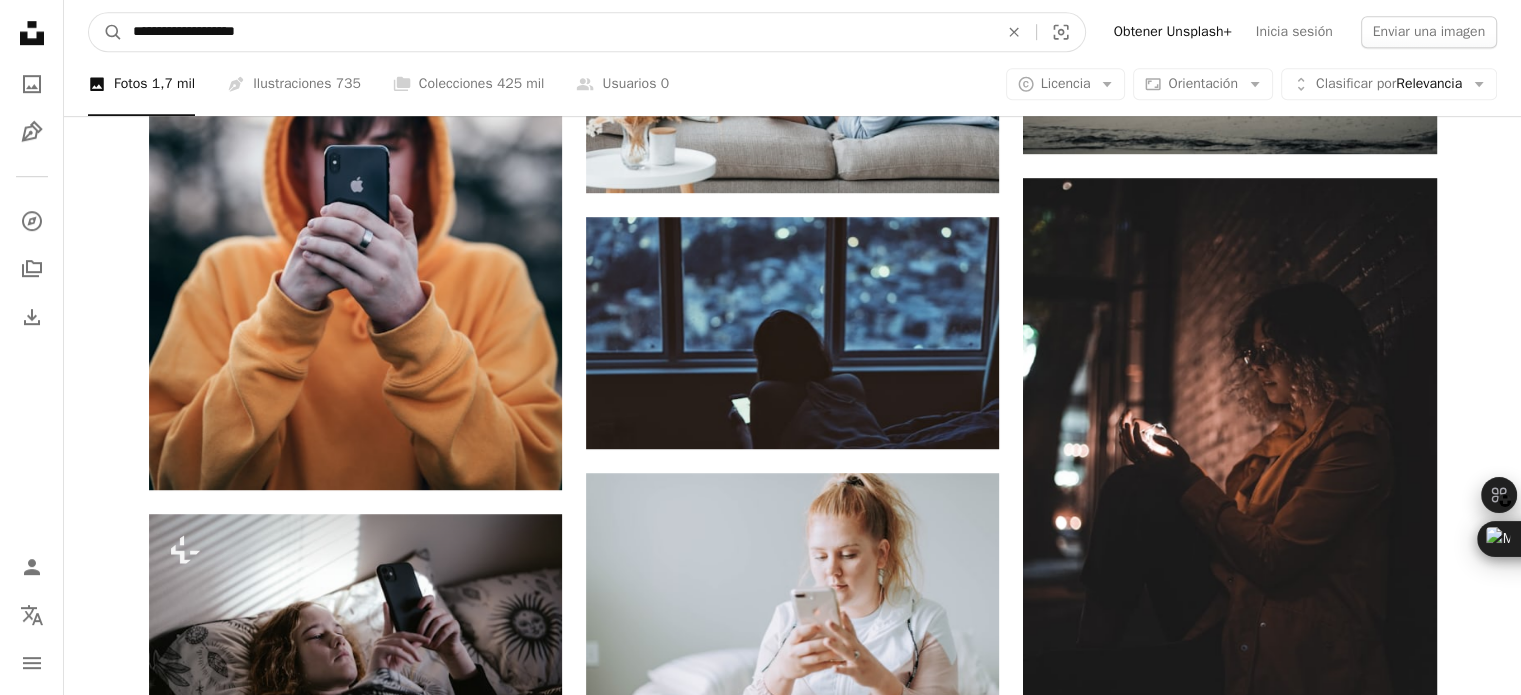click on "**********" at bounding box center (557, 32) 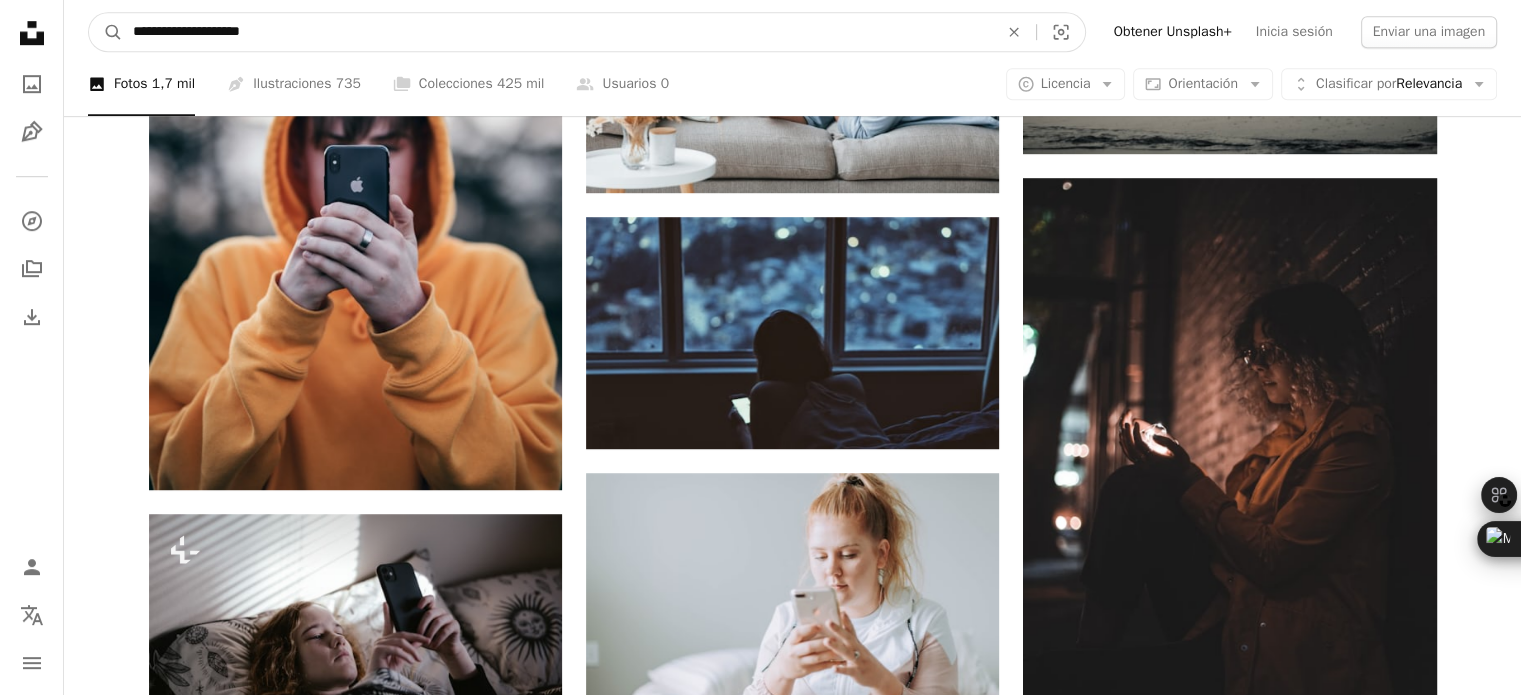 type on "**********" 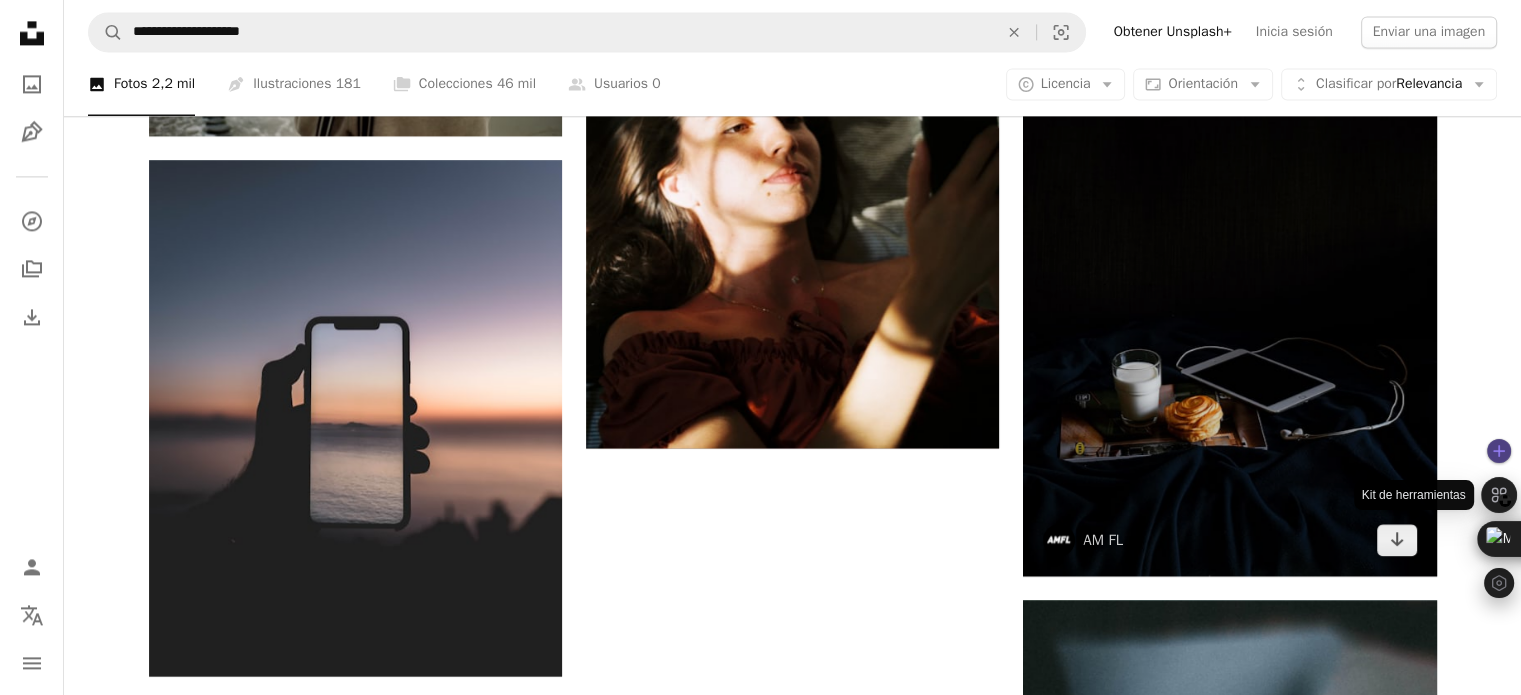 scroll, scrollTop: 2900, scrollLeft: 0, axis: vertical 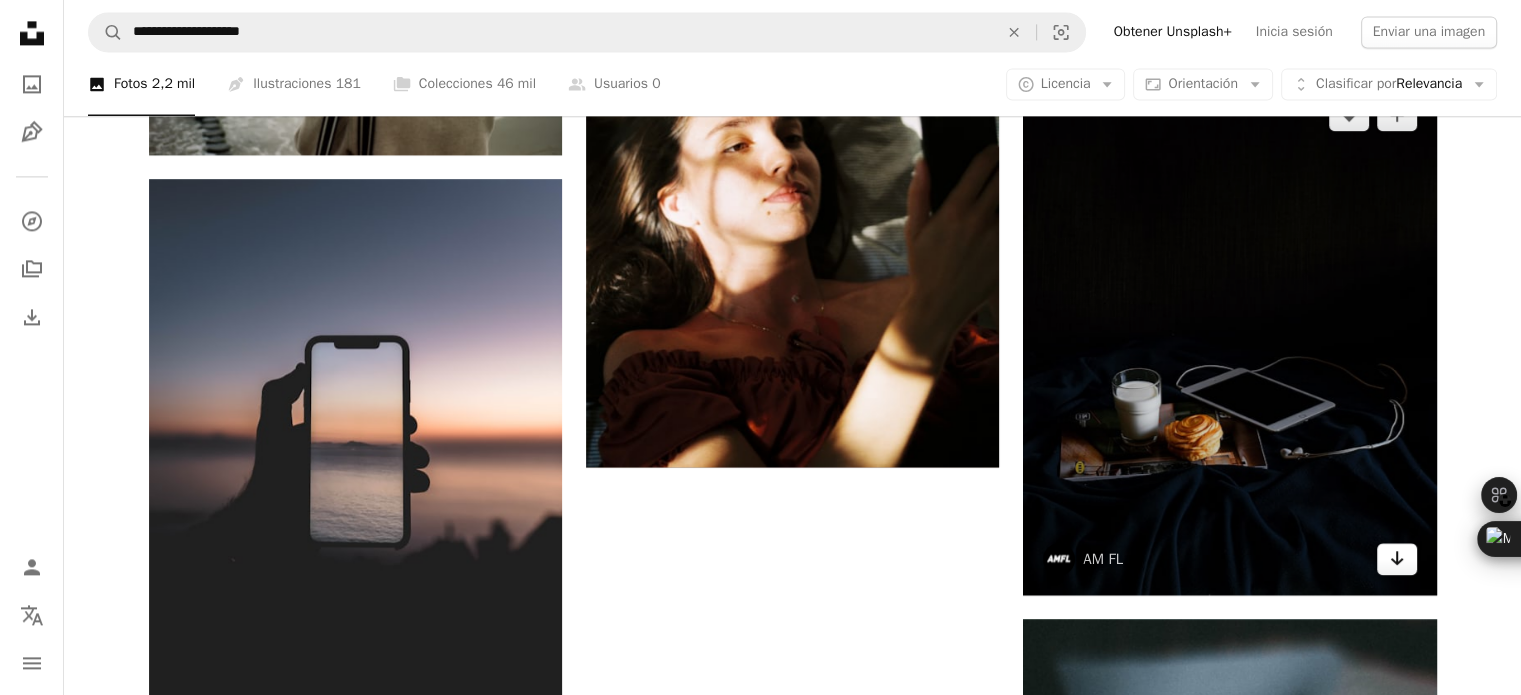 click on "Arrow pointing down" at bounding box center [1397, 559] 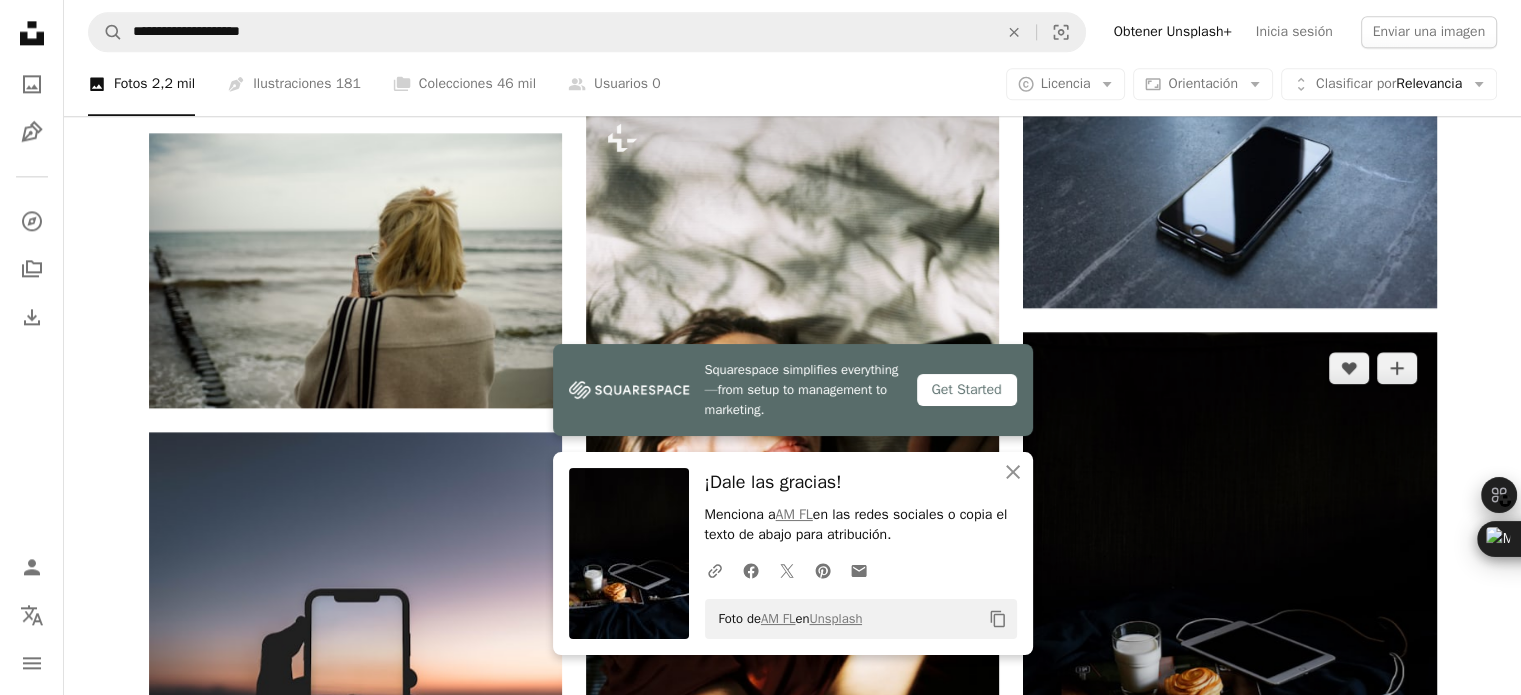 scroll, scrollTop: 2600, scrollLeft: 0, axis: vertical 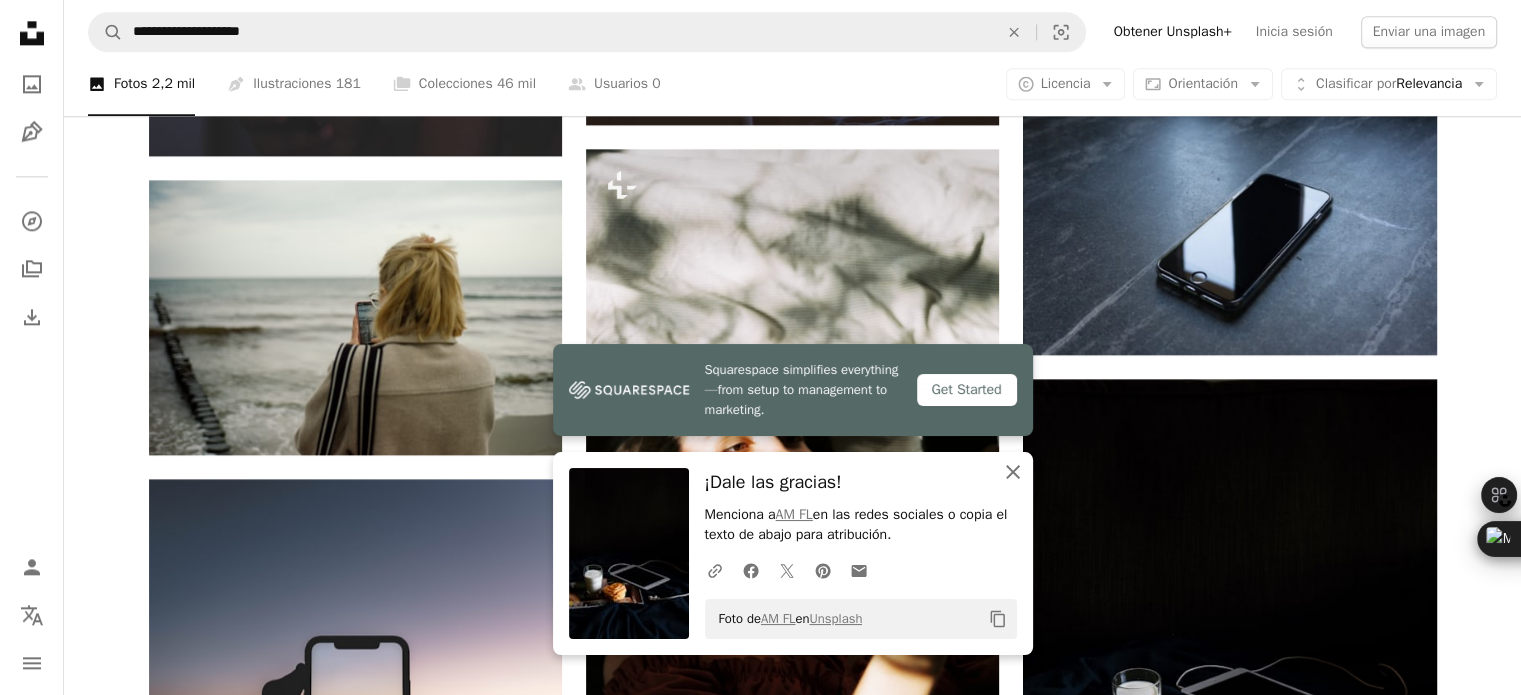 click 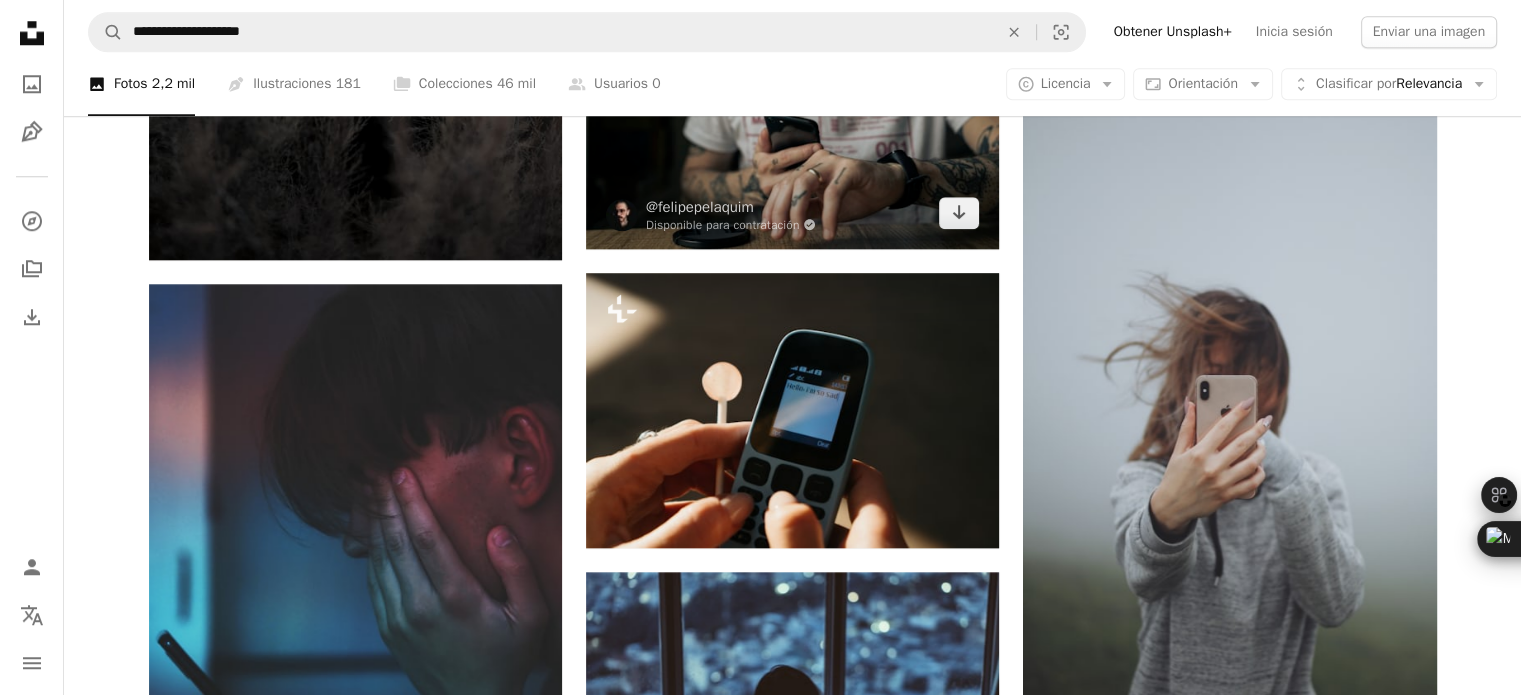 scroll, scrollTop: 1700, scrollLeft: 0, axis: vertical 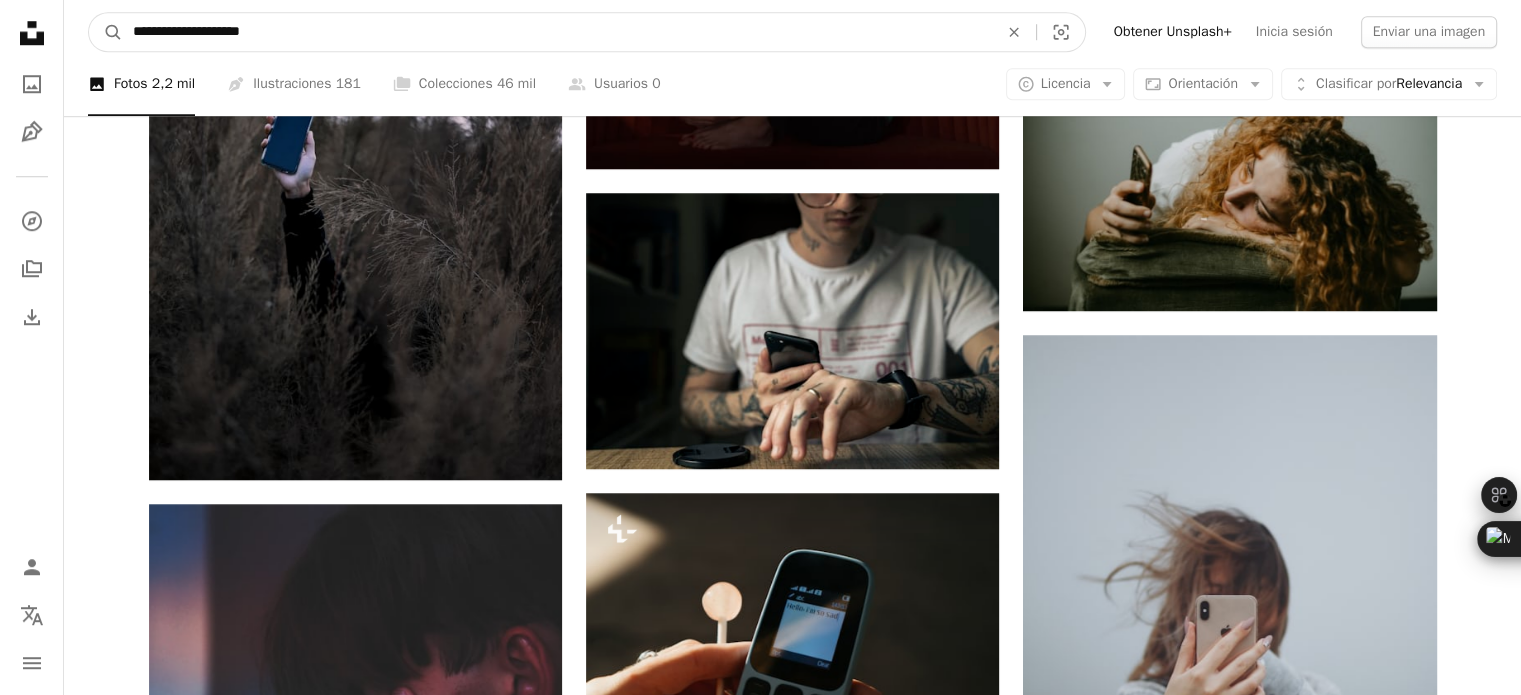 click on "**********" at bounding box center [557, 32] 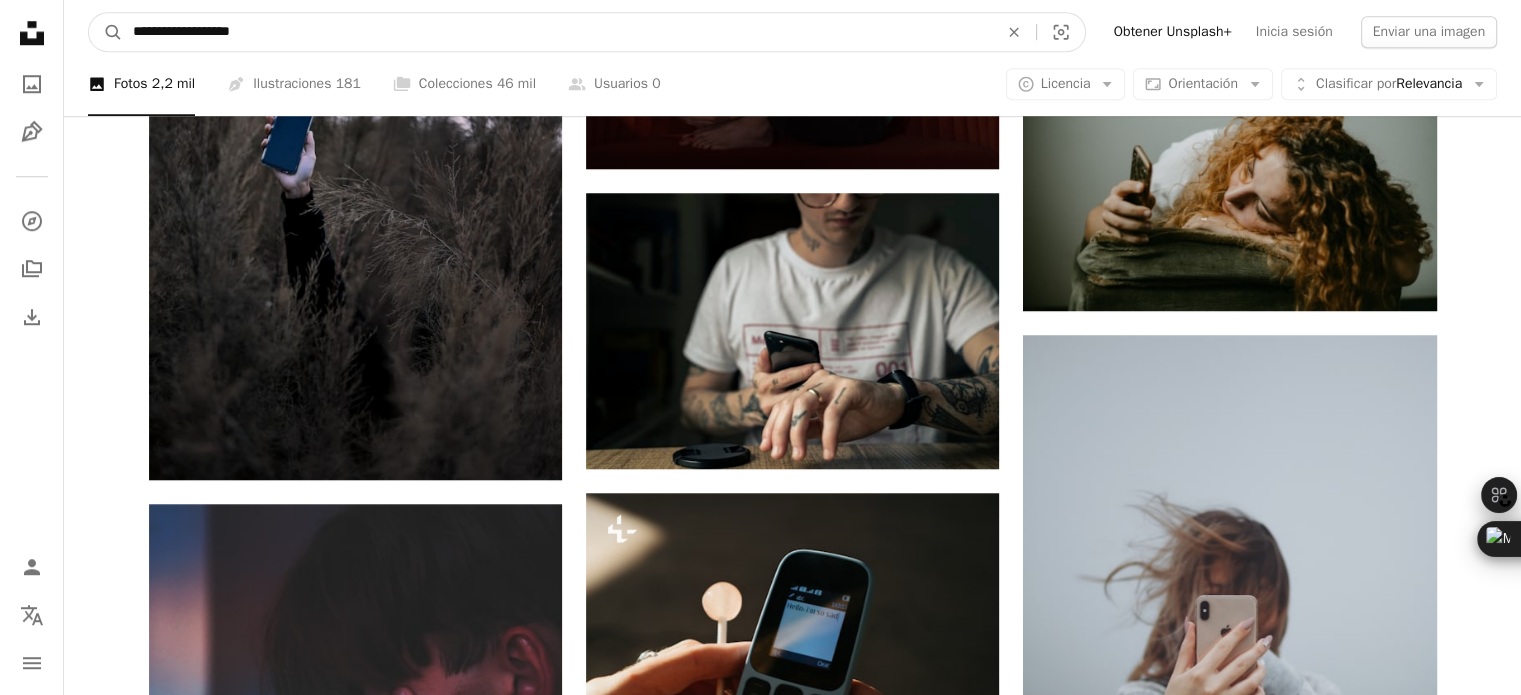 type on "**********" 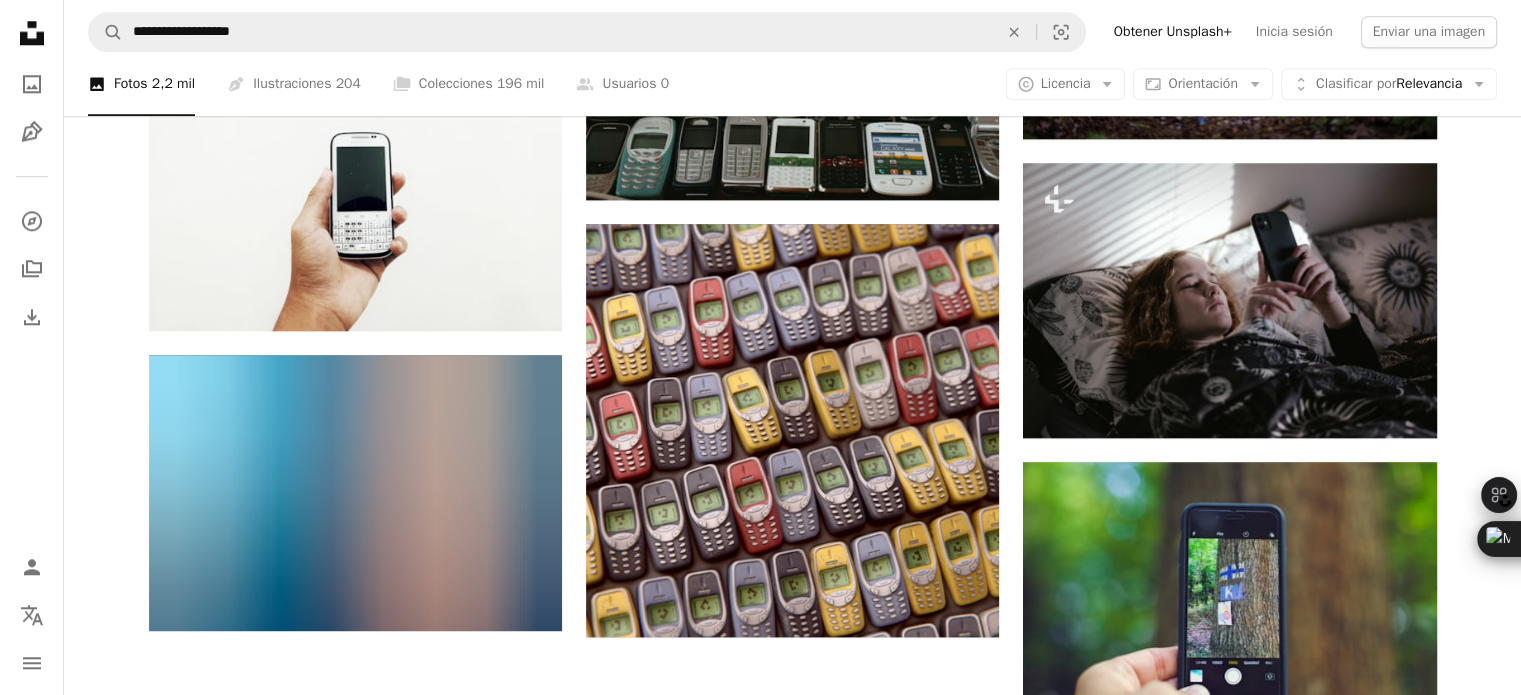 scroll, scrollTop: 2600, scrollLeft: 0, axis: vertical 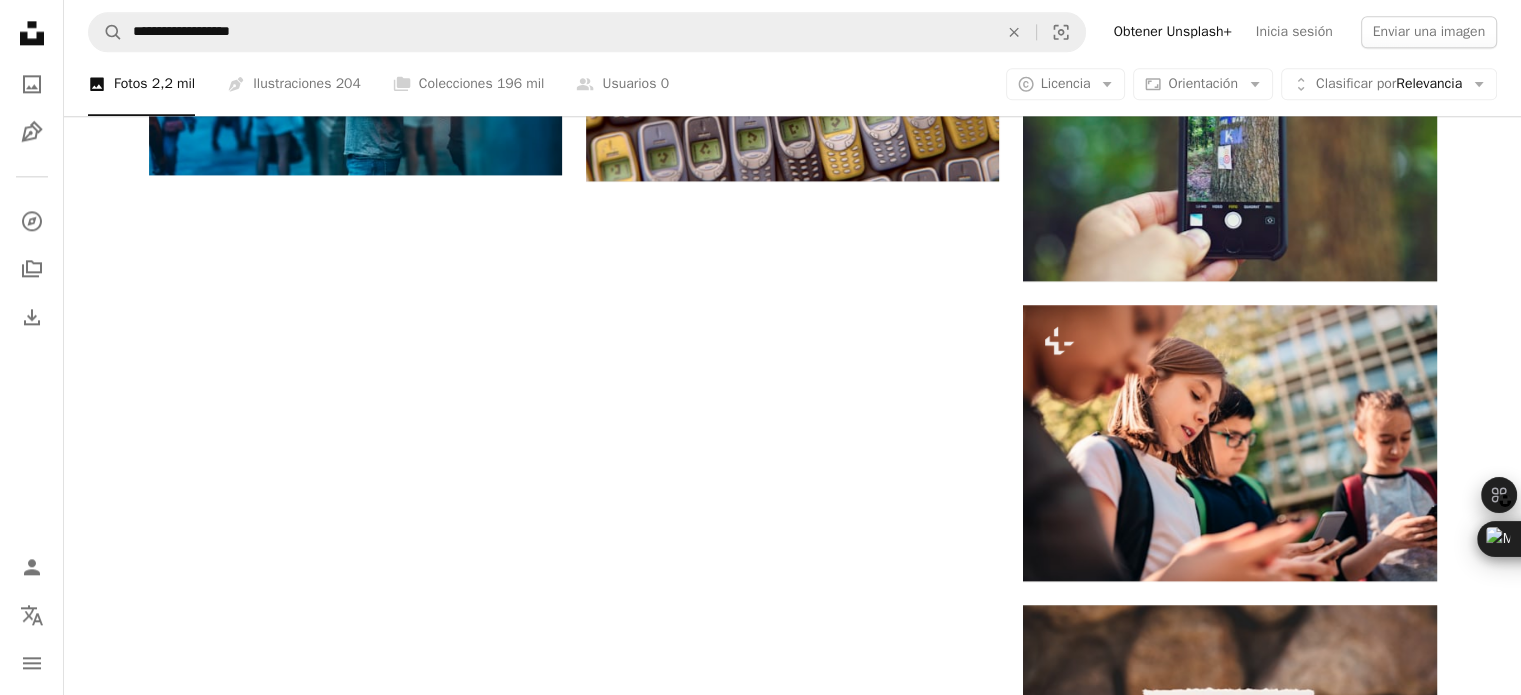 click on "Plus sign for Unsplash+ A heart A plus sign Getty Images Para  Unsplash+ A lock   Descargar A heart A plus sign [FIRST] [LAST] Disponible para contratación A checkmark inside of a circle Arrow pointing down A heart A plus sign Milad Fakurian Disponible para contratación A checkmark inside of a circle Arrow pointing down A heart A plus sign Tanya Yarosh Disponible para contratación A heart Para" at bounding box center (793, -723) 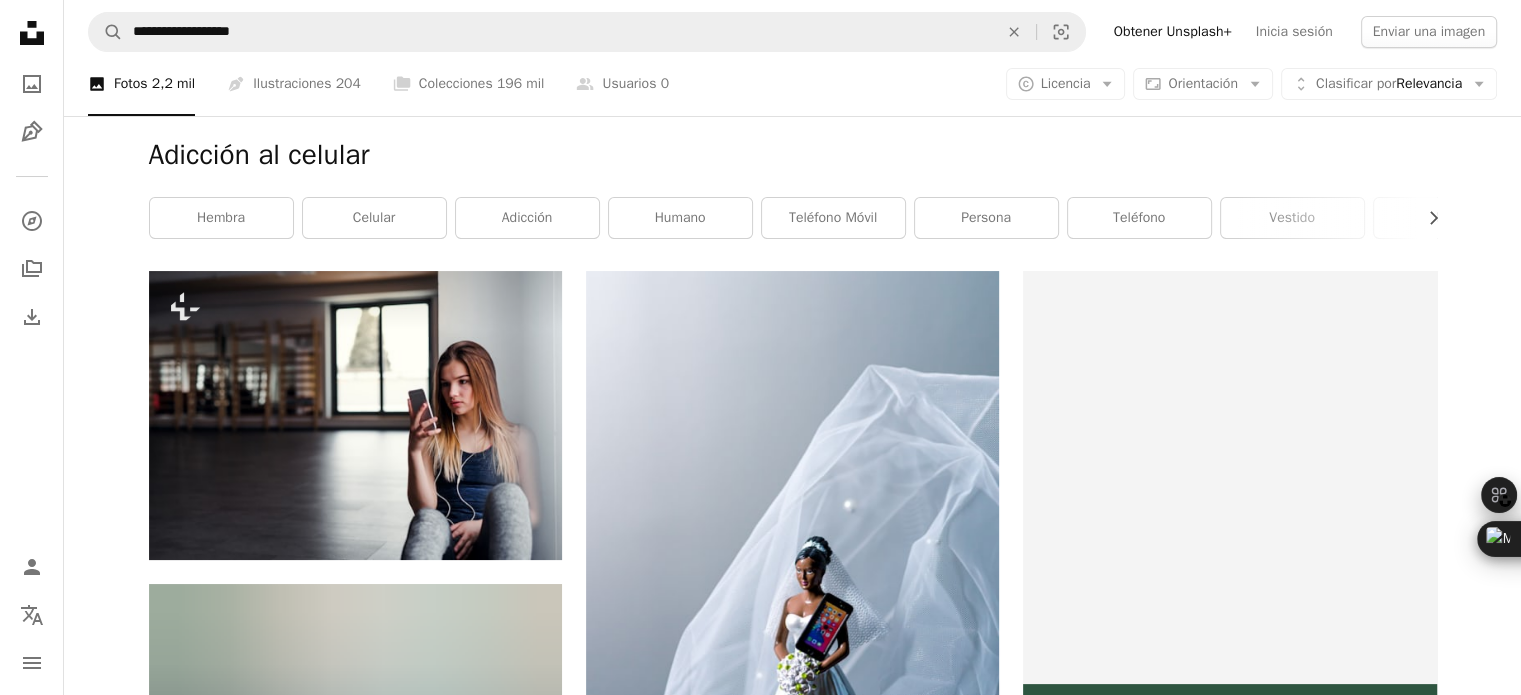 scroll, scrollTop: 0, scrollLeft: 0, axis: both 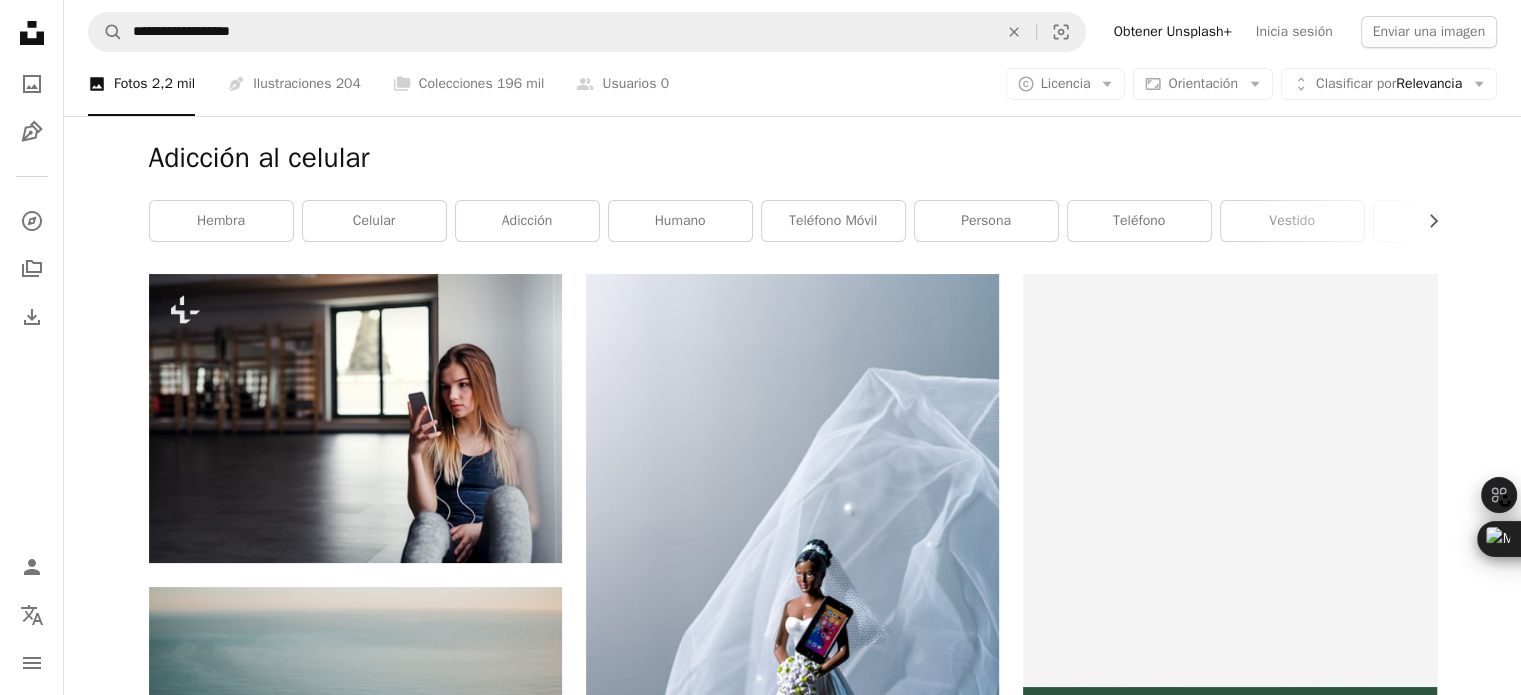 click on "**********" at bounding box center (792, 32) 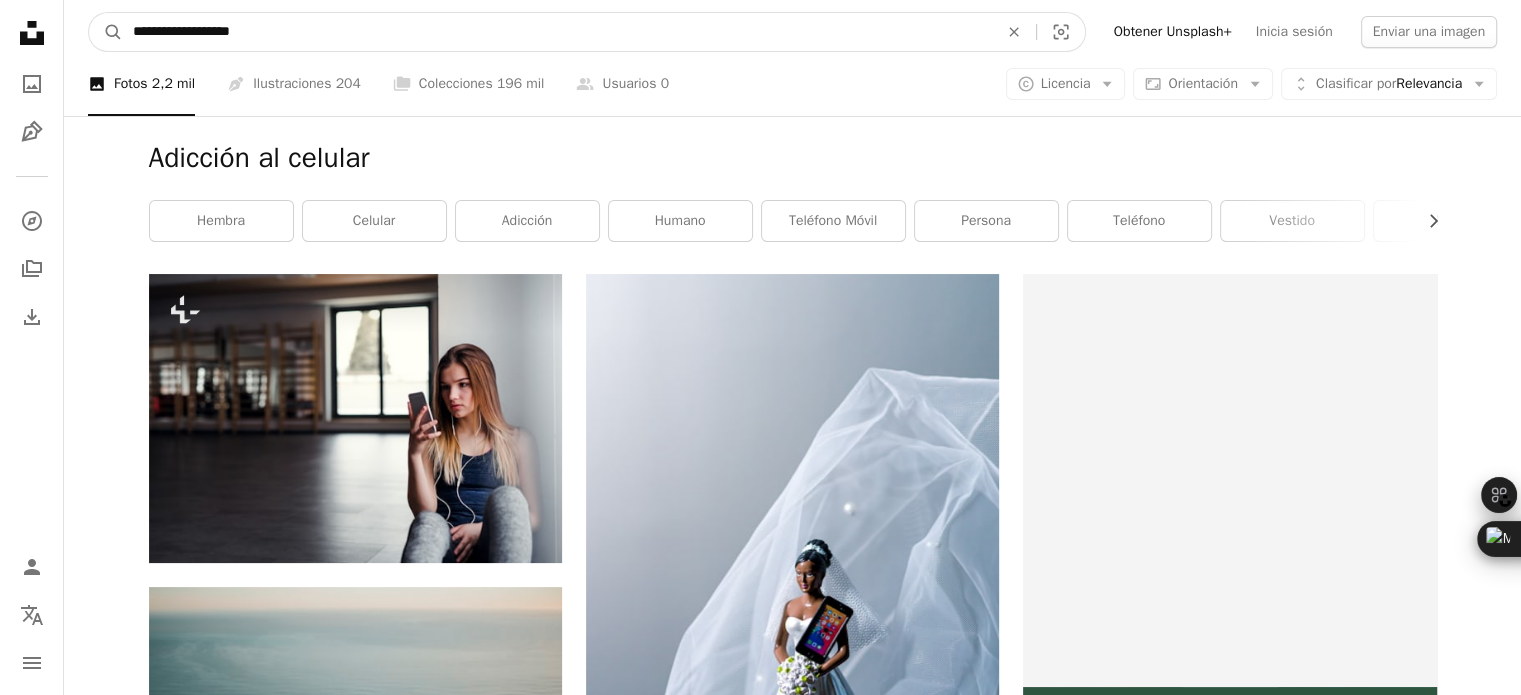 click on "**********" at bounding box center [557, 32] 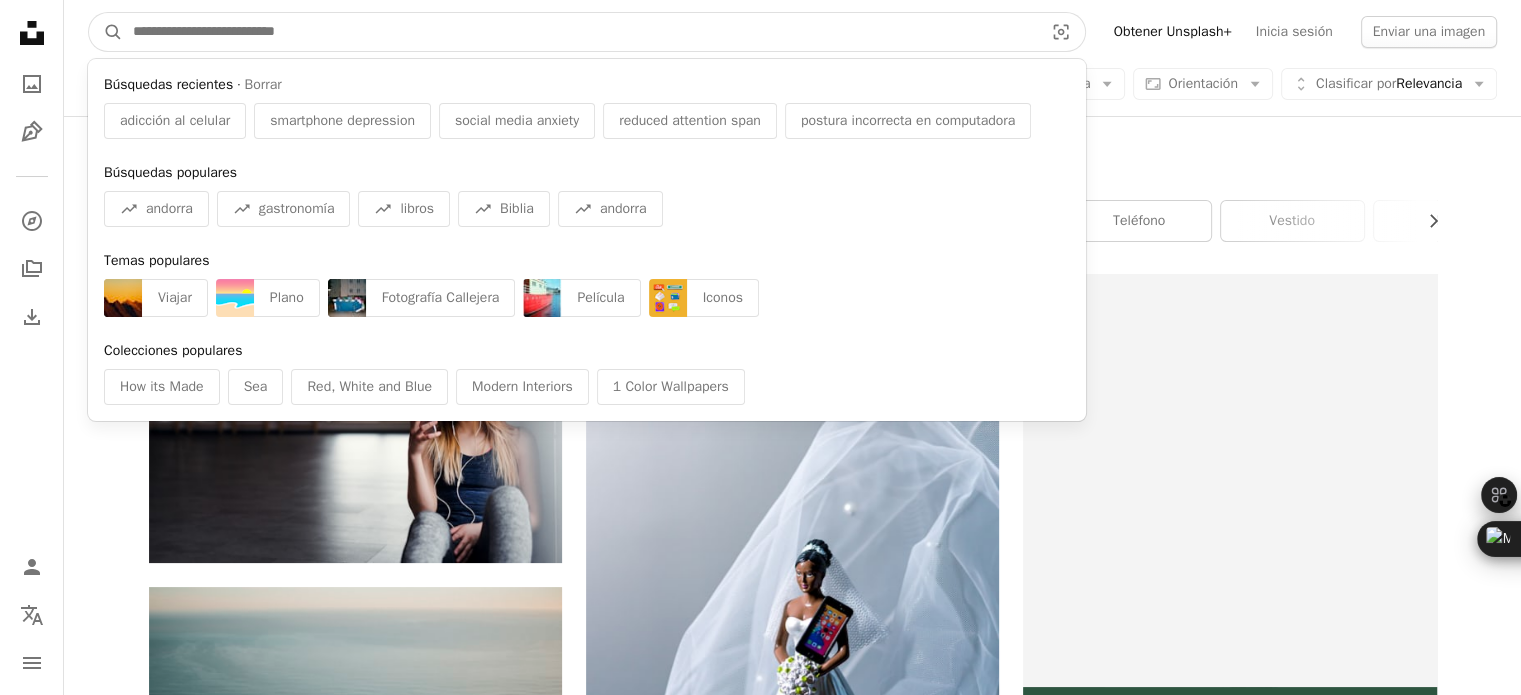paste on "**********" 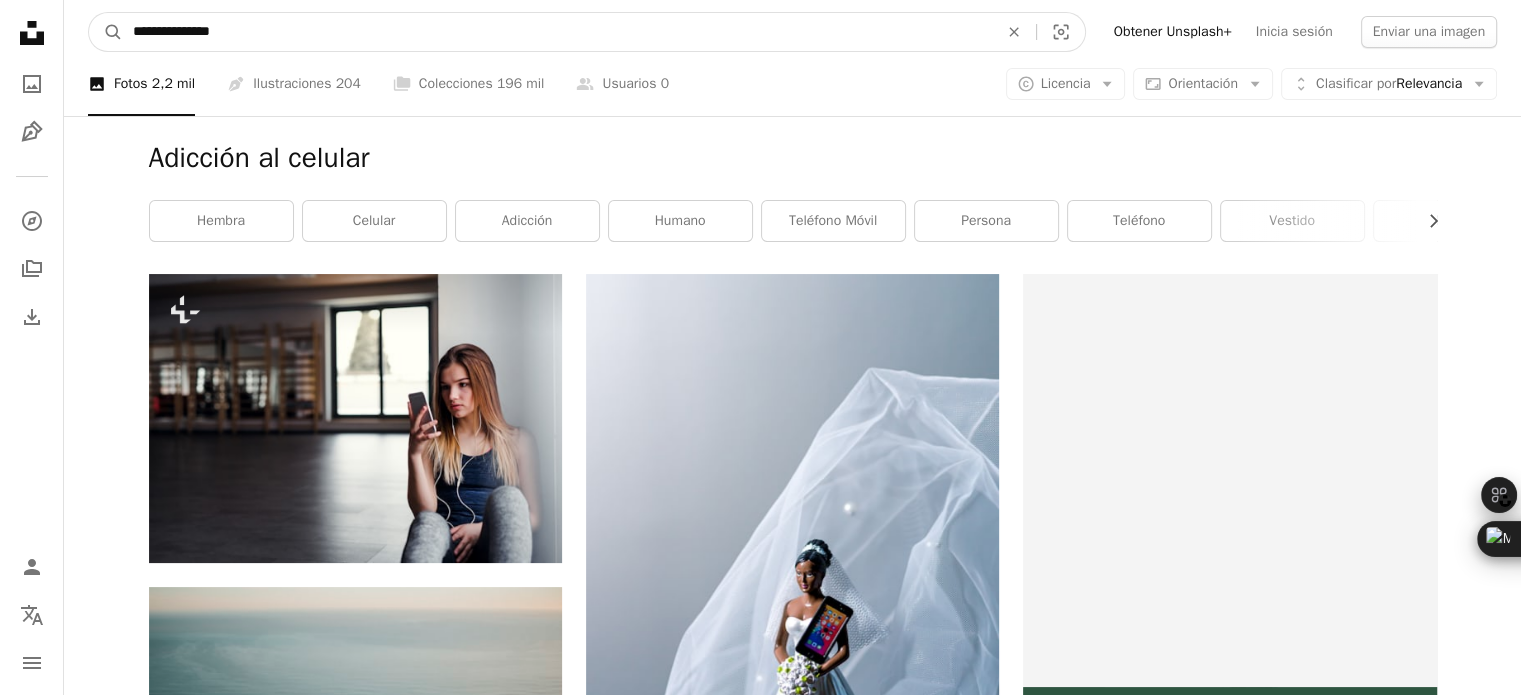 type on "**********" 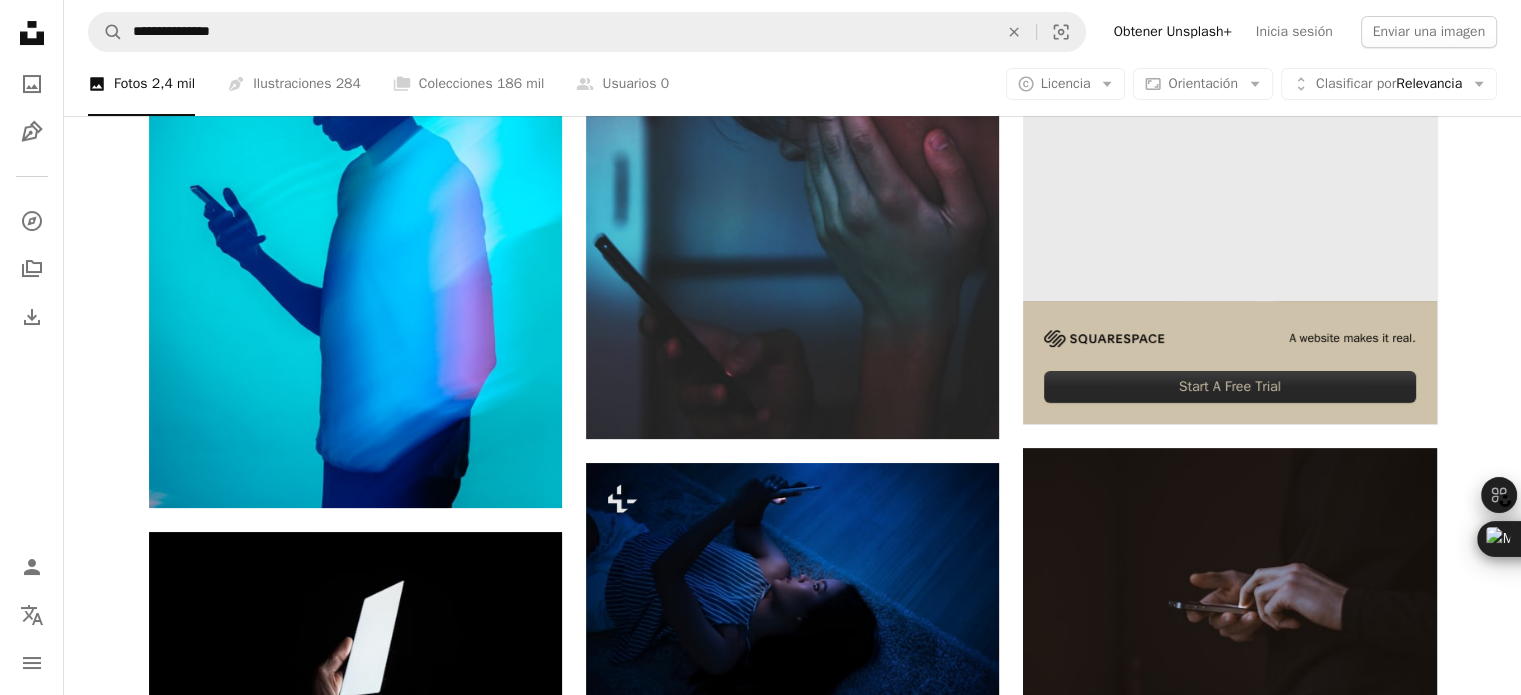 scroll, scrollTop: 400, scrollLeft: 0, axis: vertical 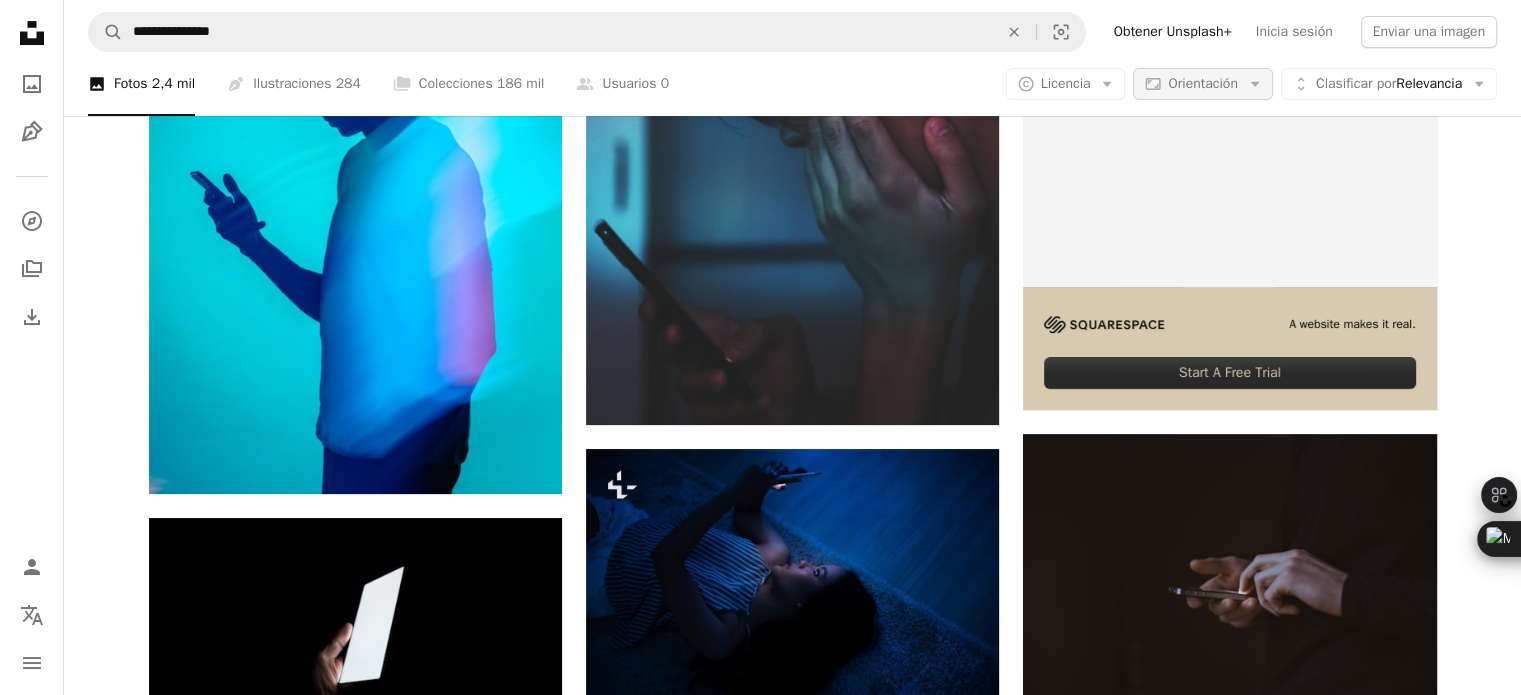 click on "Orientación" at bounding box center (1202, 83) 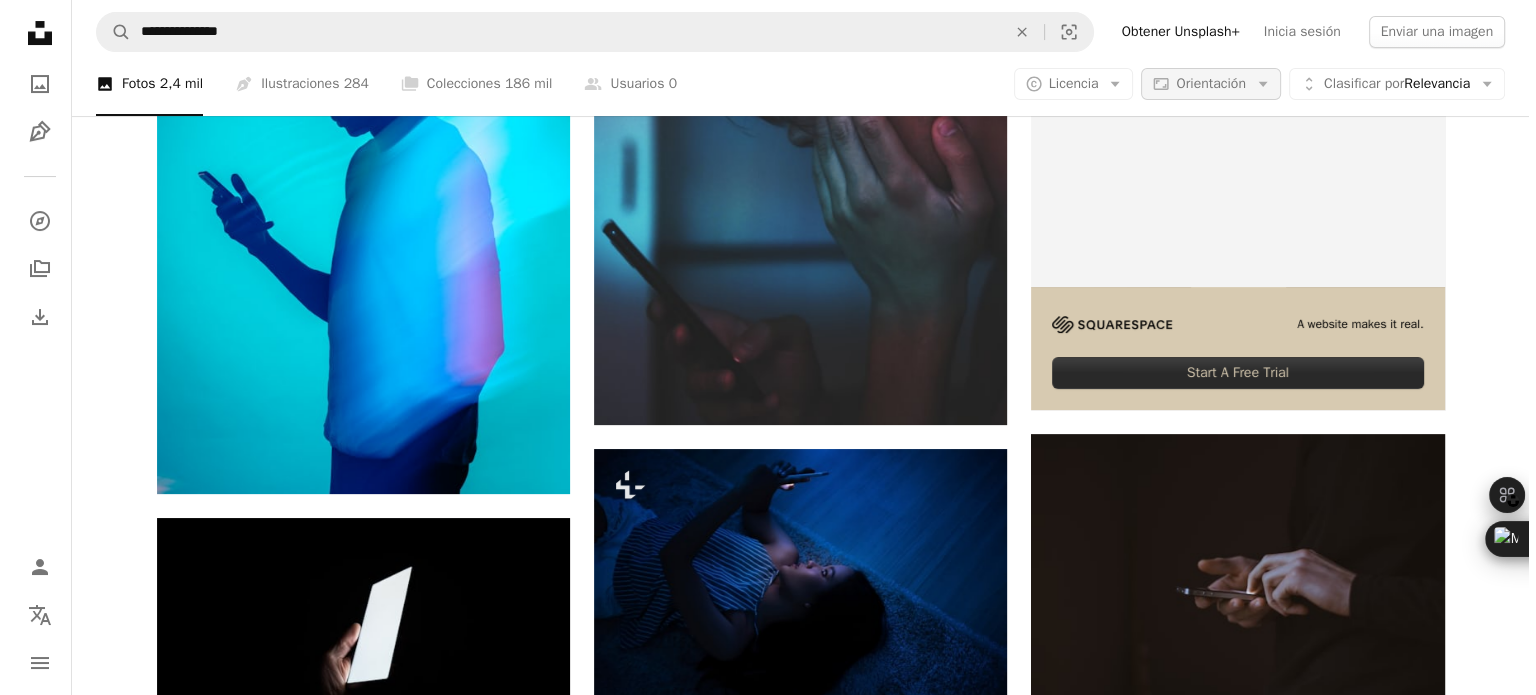 scroll, scrollTop: 0, scrollLeft: 0, axis: both 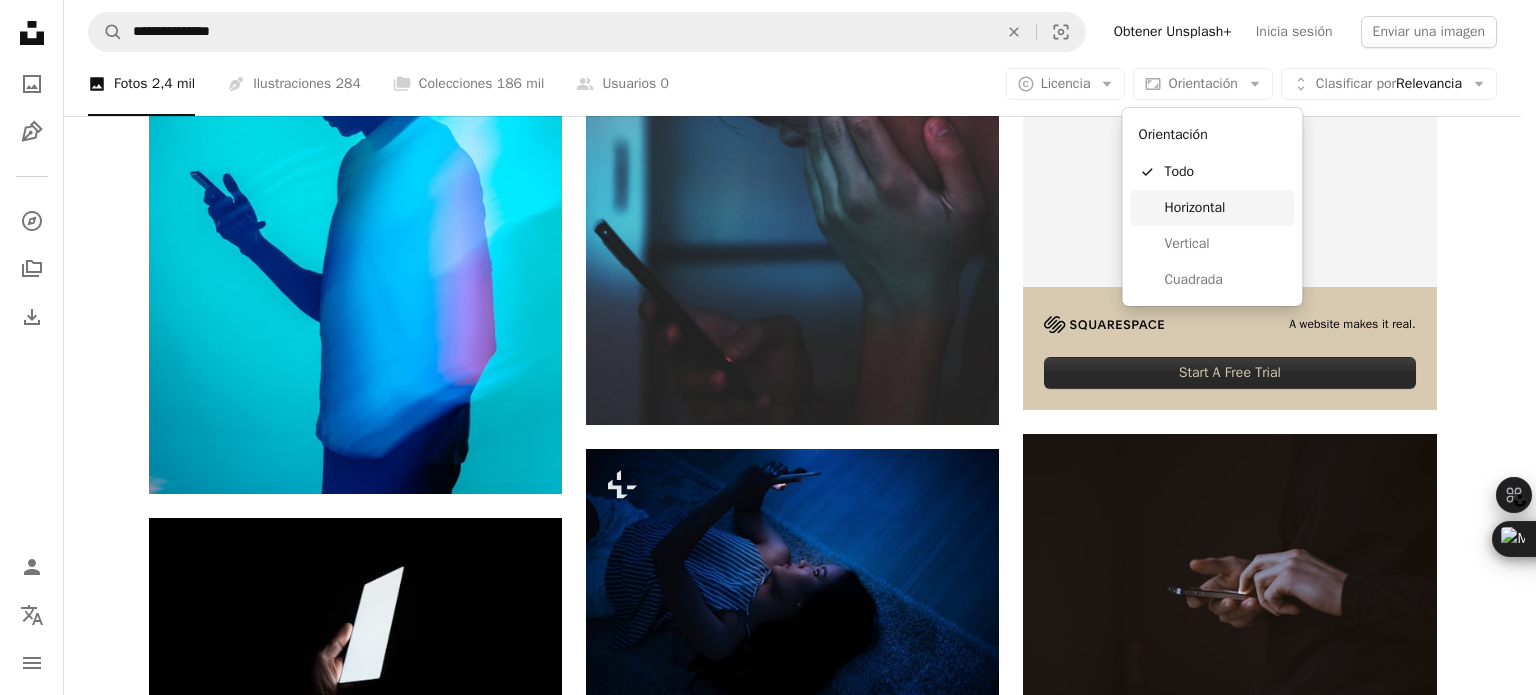 click on "Horizontal" at bounding box center [1212, 208] 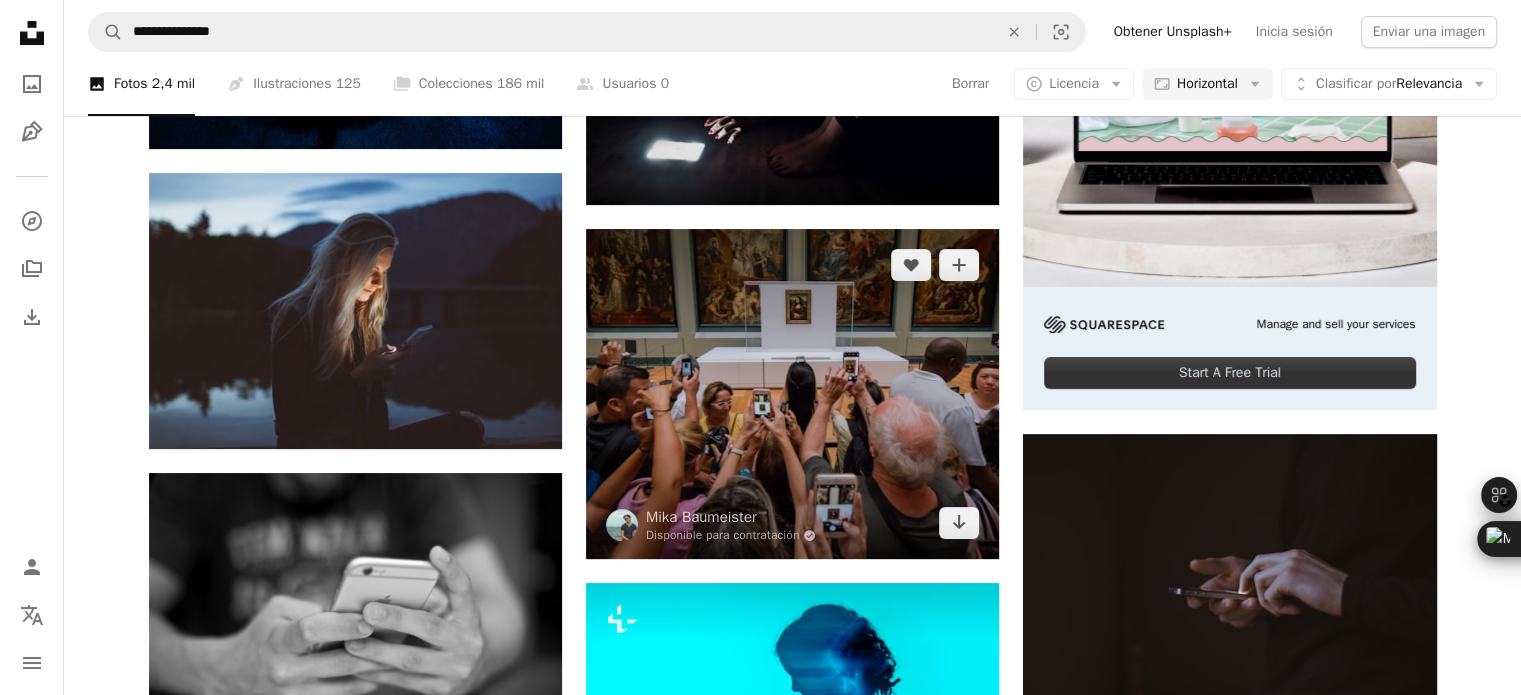scroll, scrollTop: 700, scrollLeft: 0, axis: vertical 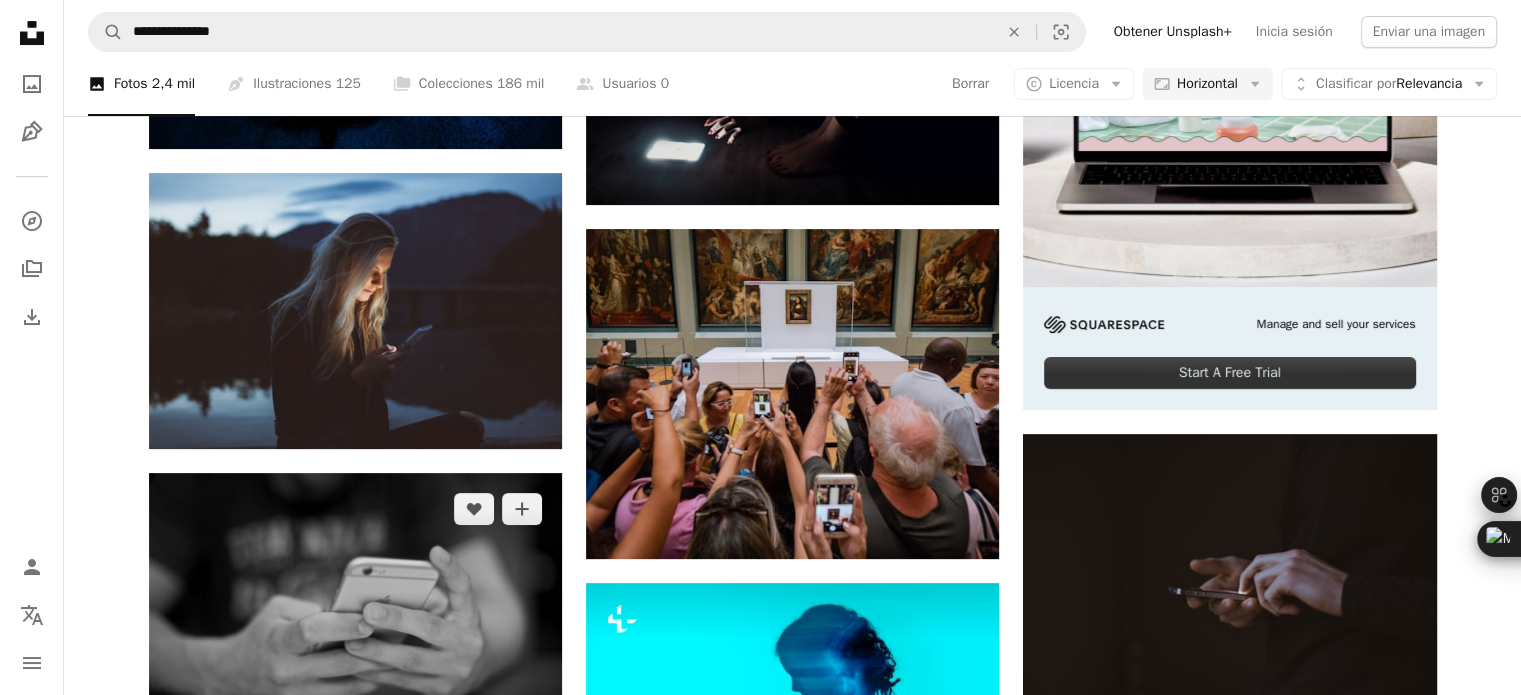 click 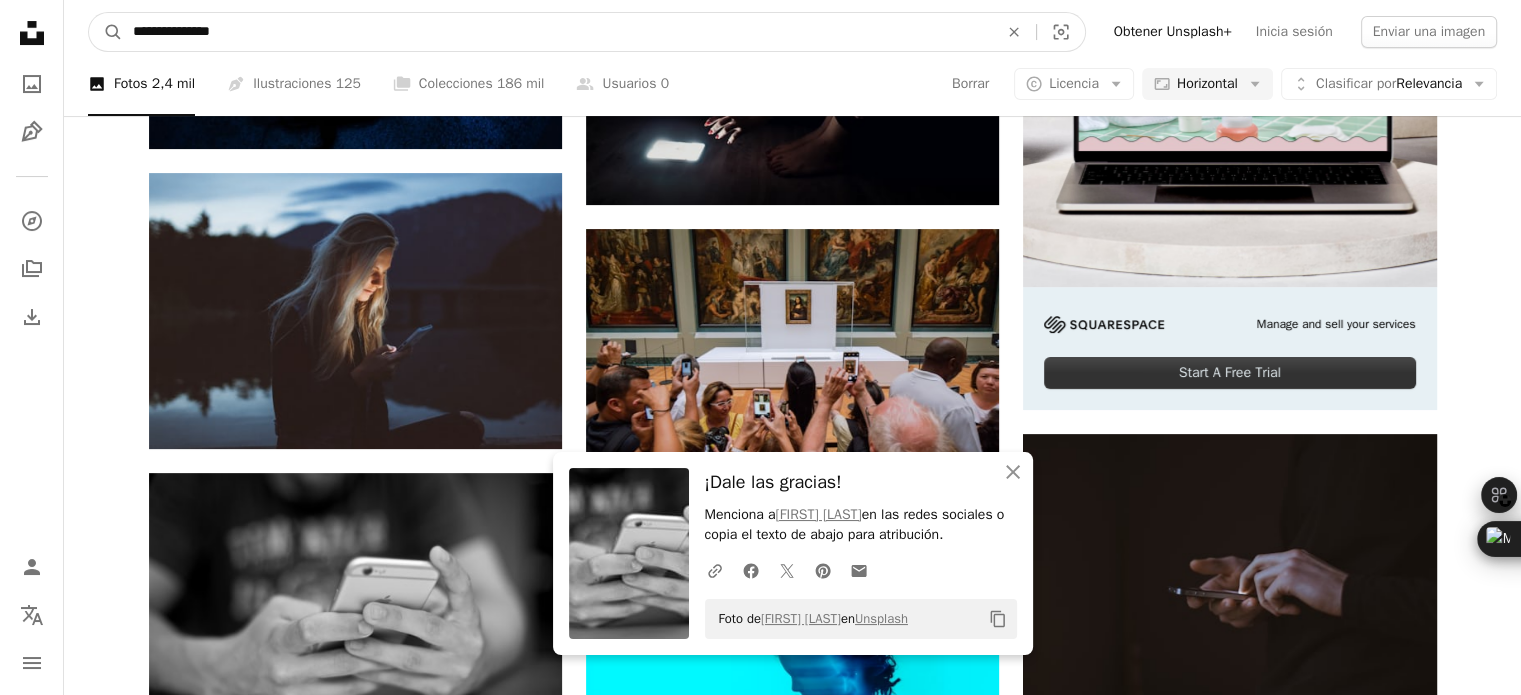 click on "**********" at bounding box center [557, 32] 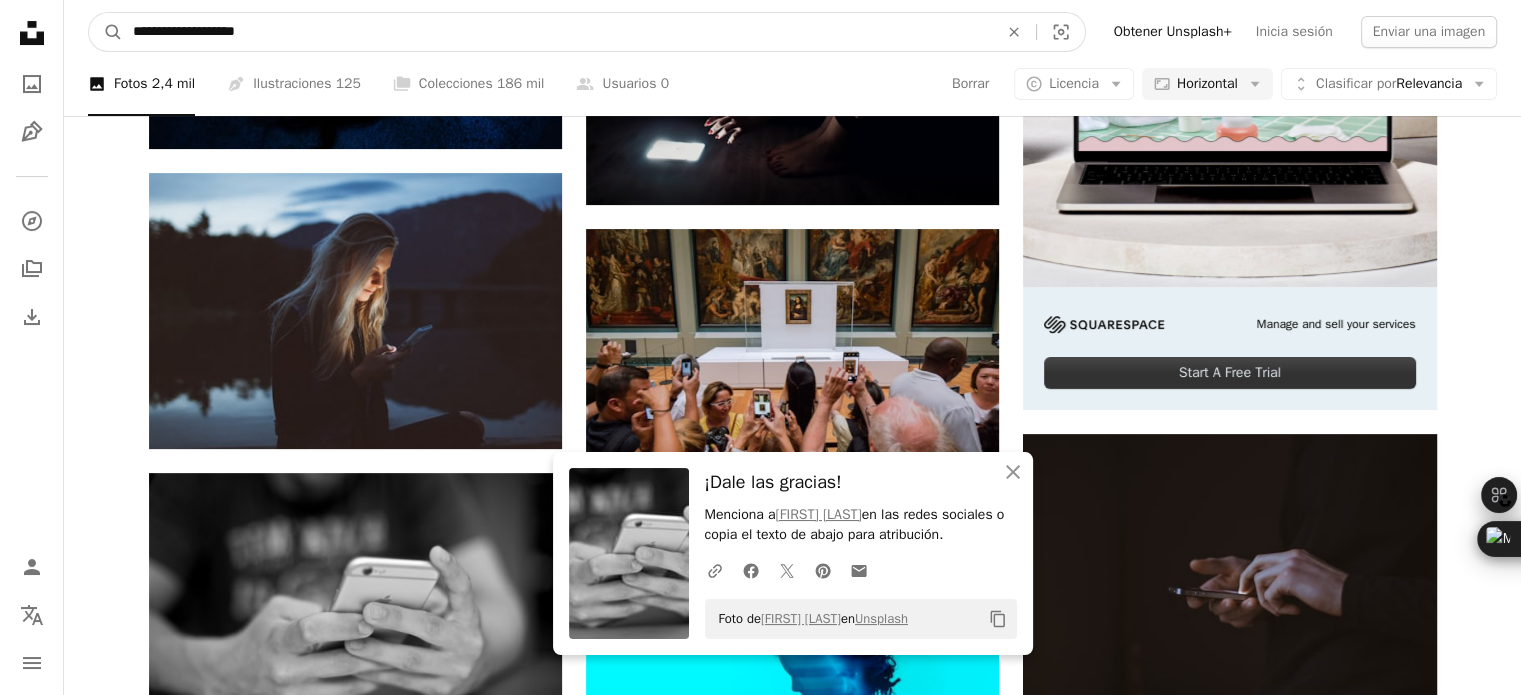type on "**********" 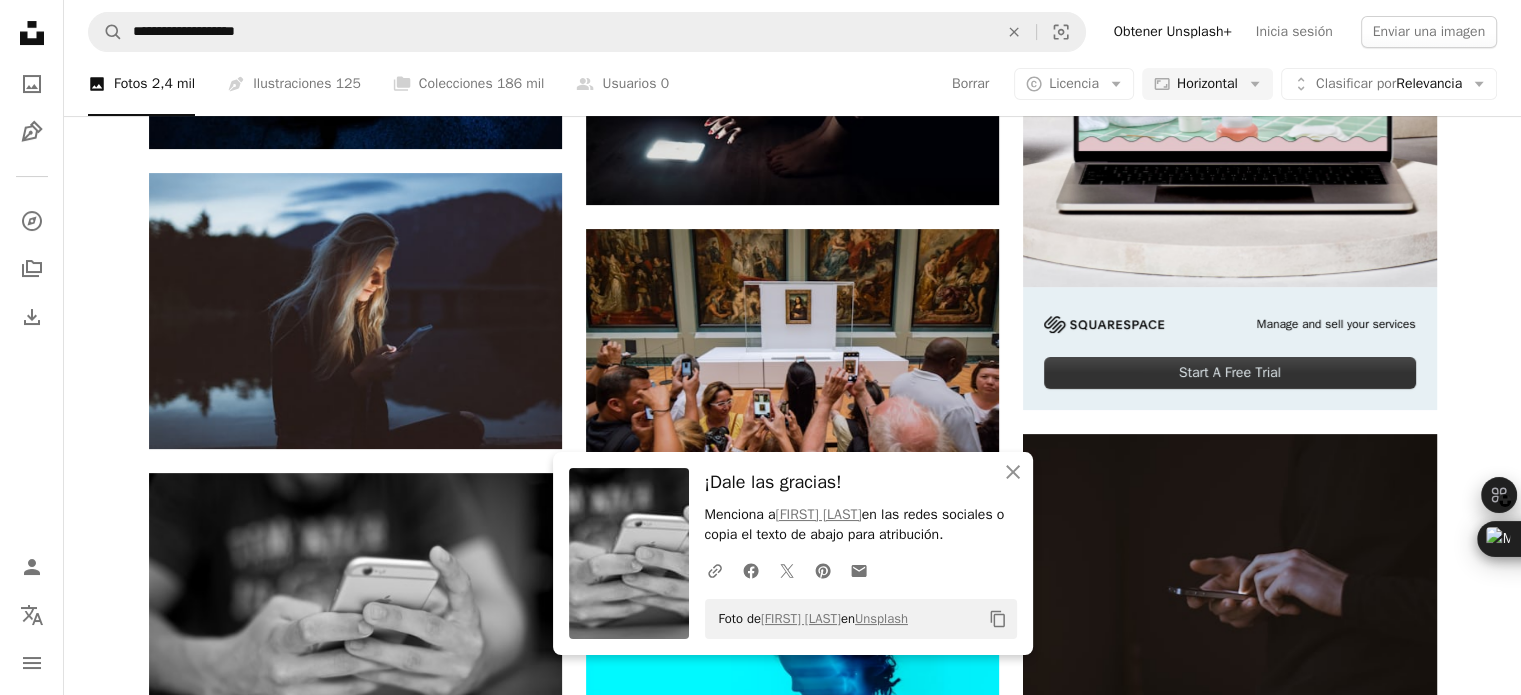 scroll, scrollTop: 0, scrollLeft: 0, axis: both 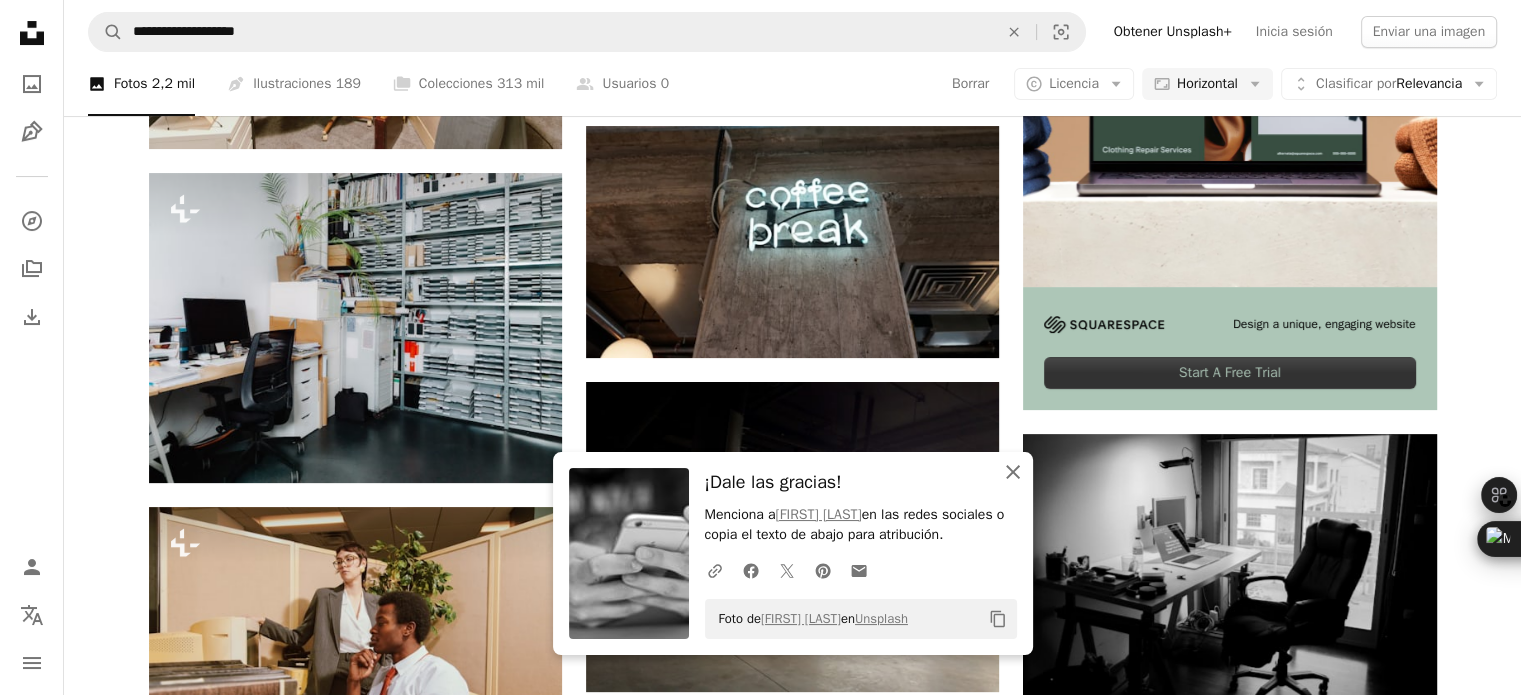 click on "An X shape" 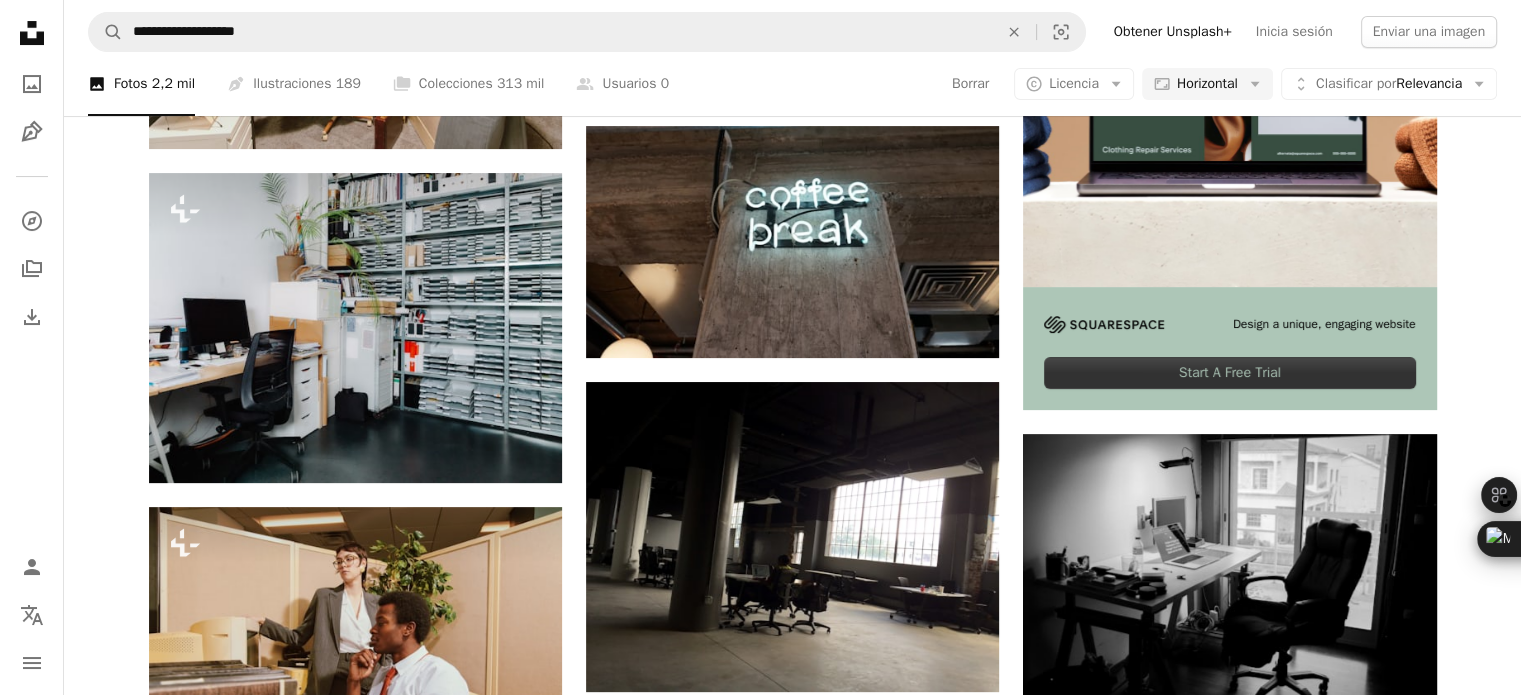 scroll, scrollTop: 100, scrollLeft: 0, axis: vertical 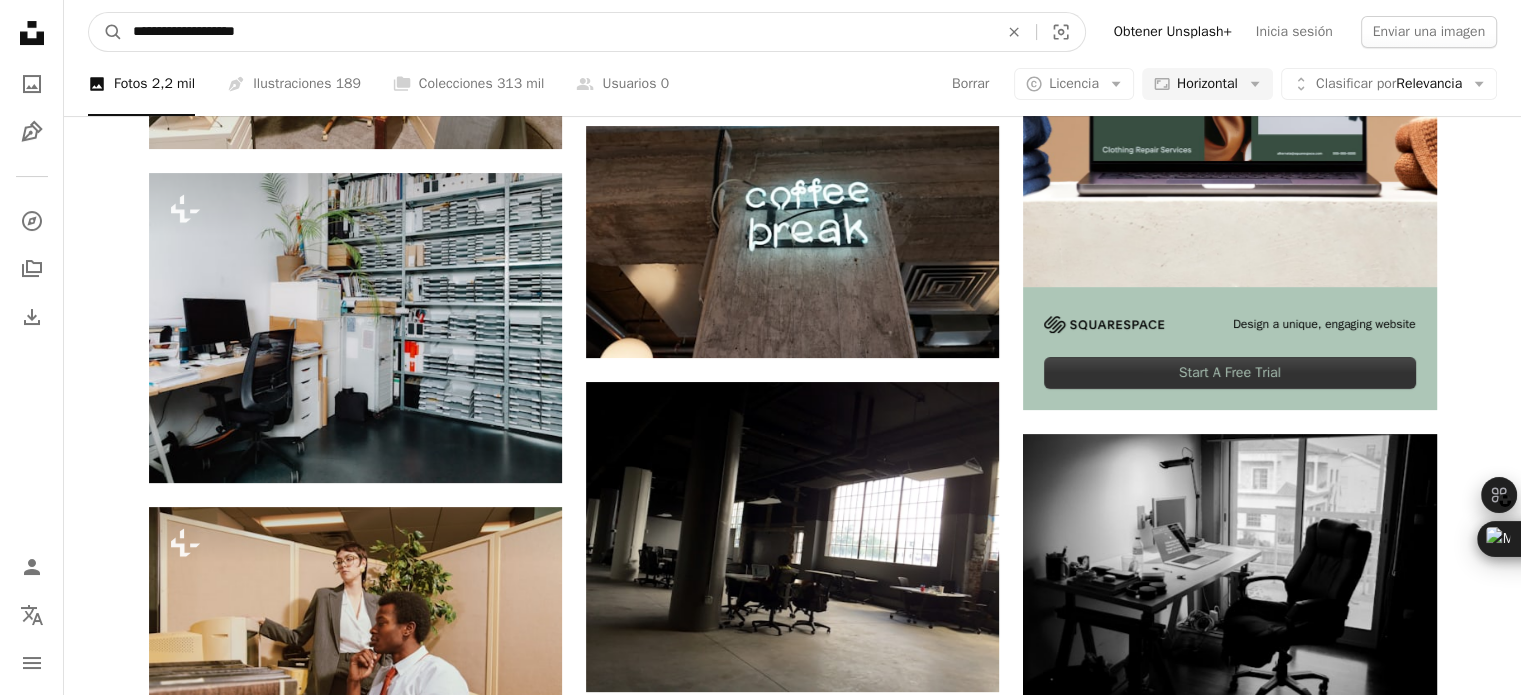 click on "**********" at bounding box center [557, 32] 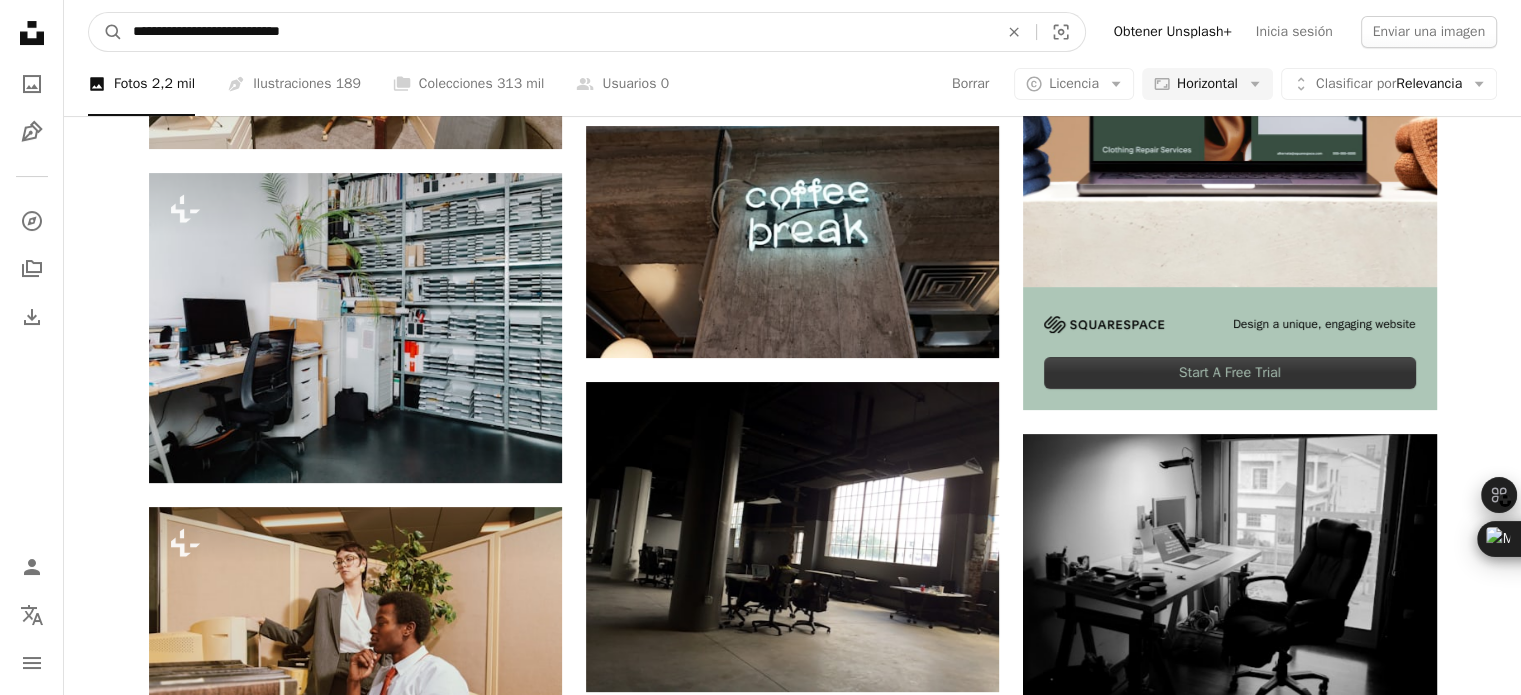 click on "A magnifying glass" at bounding box center (106, 32) 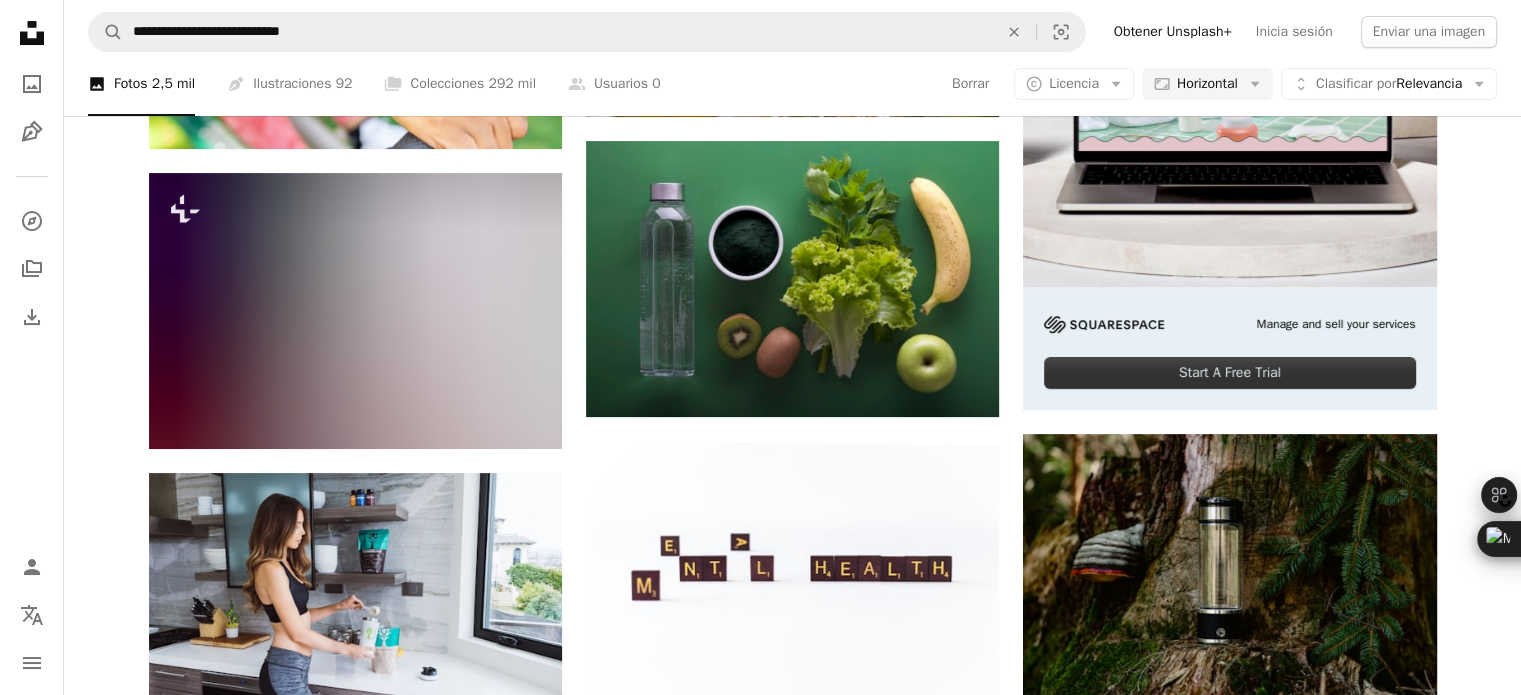 scroll, scrollTop: 1500, scrollLeft: 0, axis: vertical 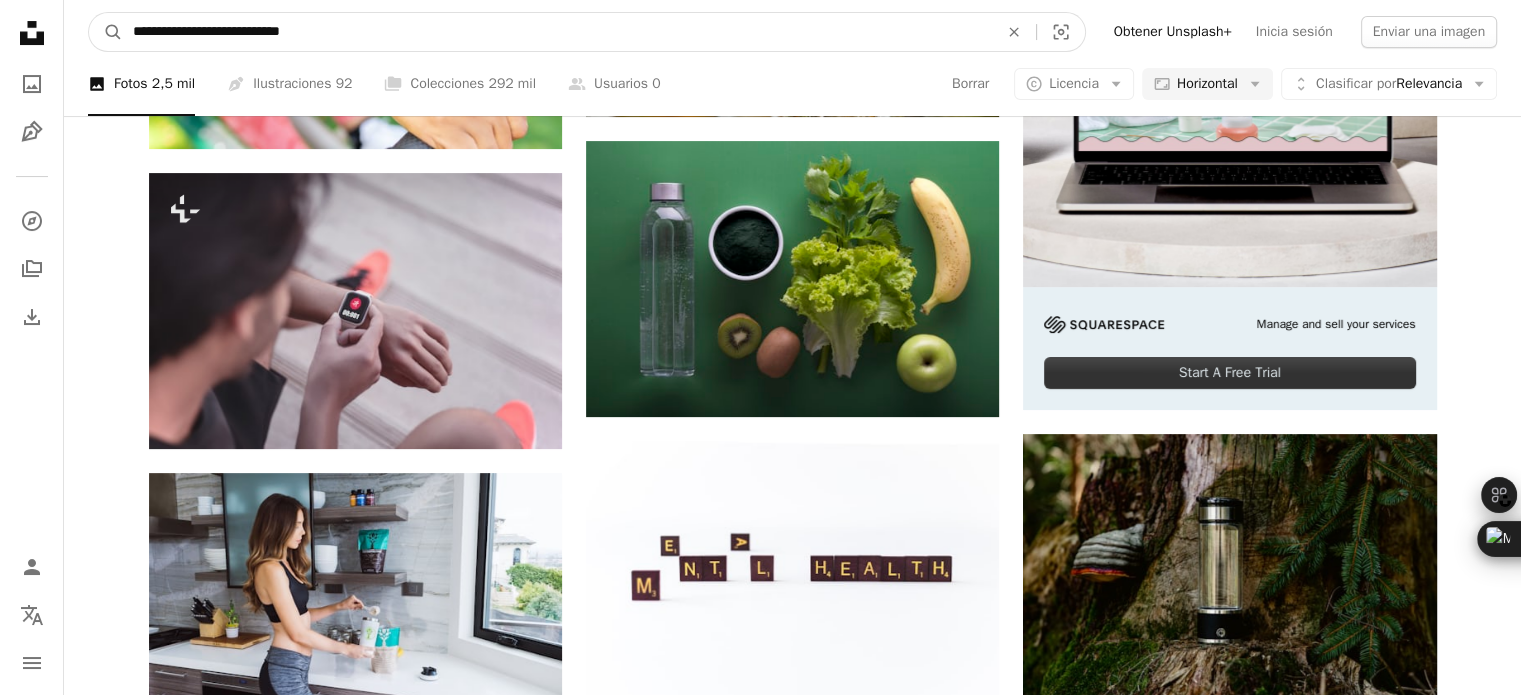 drag, startPoint x: 467, startPoint y: 31, endPoint x: 126, endPoint y: 58, distance: 342.06723 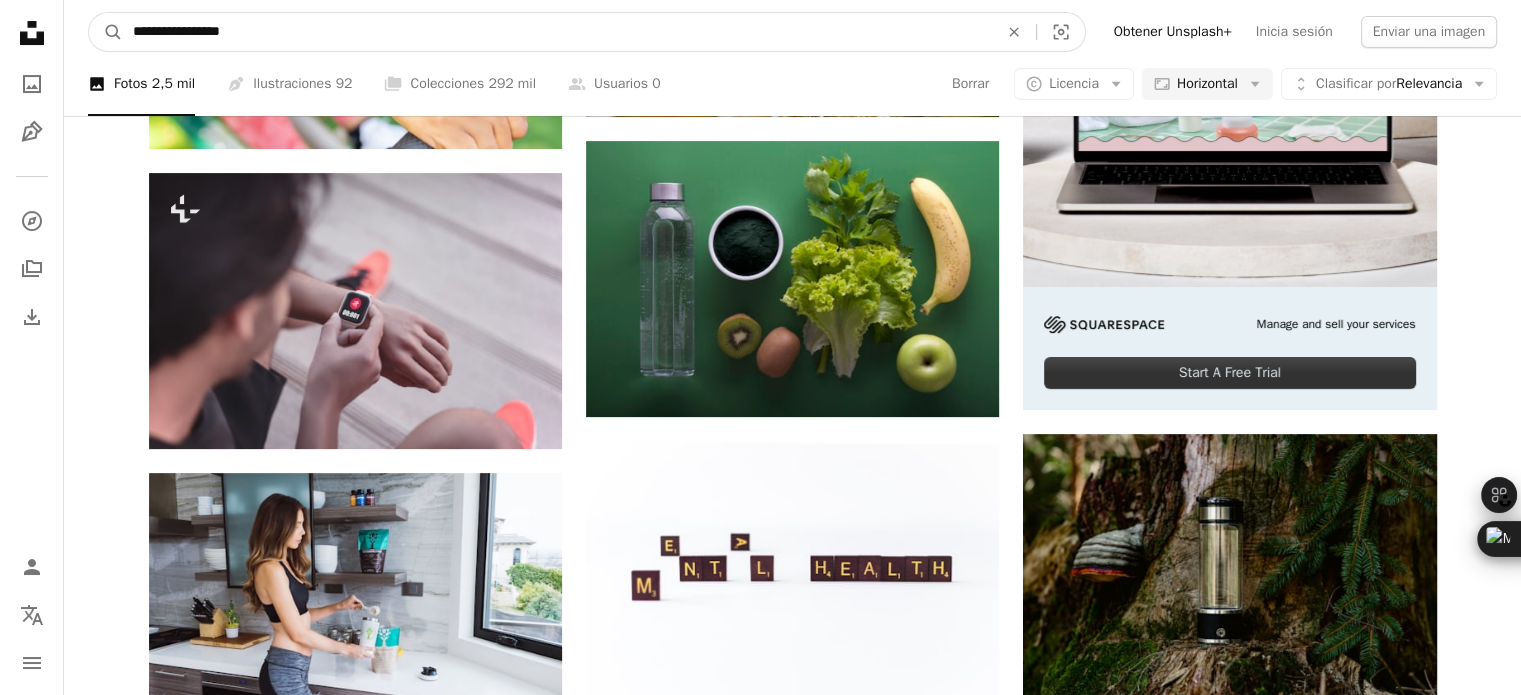 click on "A magnifying glass" at bounding box center (106, 32) 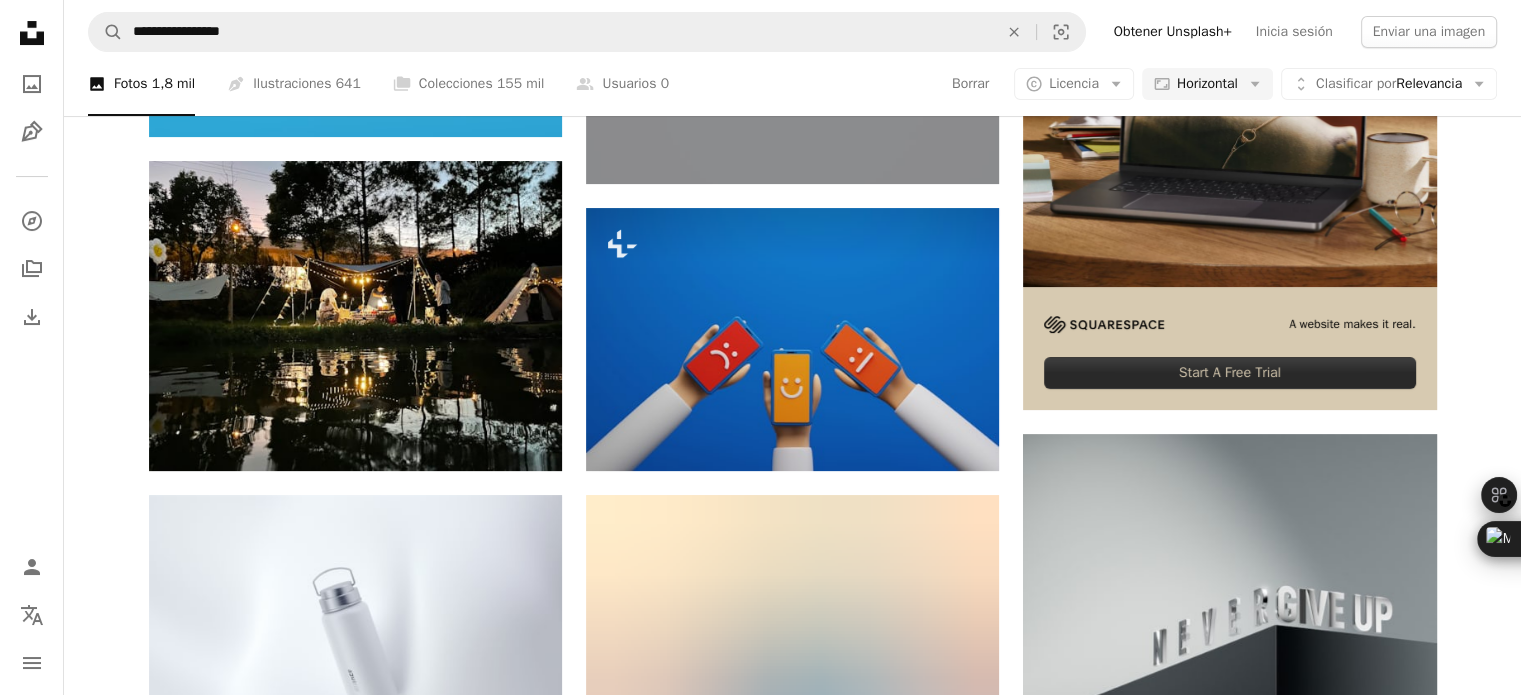scroll, scrollTop: 1900, scrollLeft: 0, axis: vertical 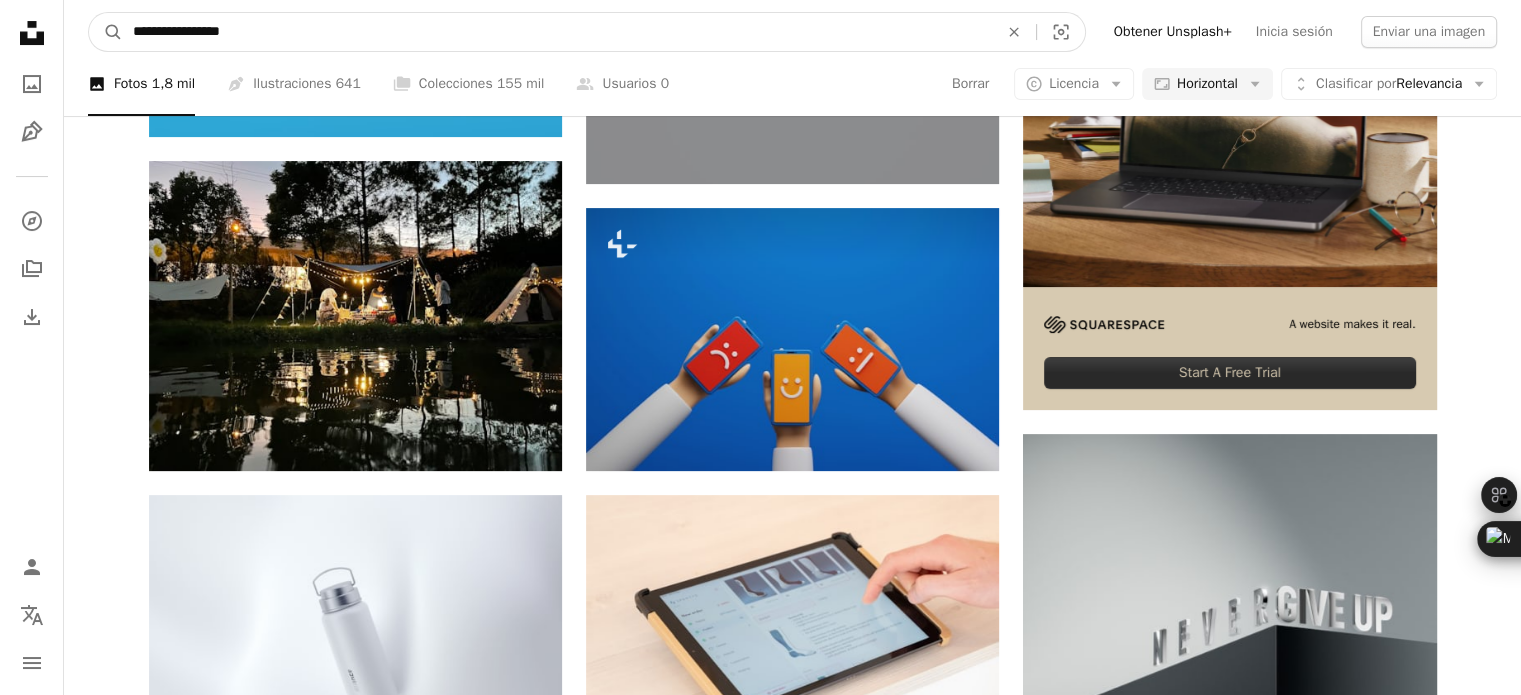 click on "**********" at bounding box center [557, 32] 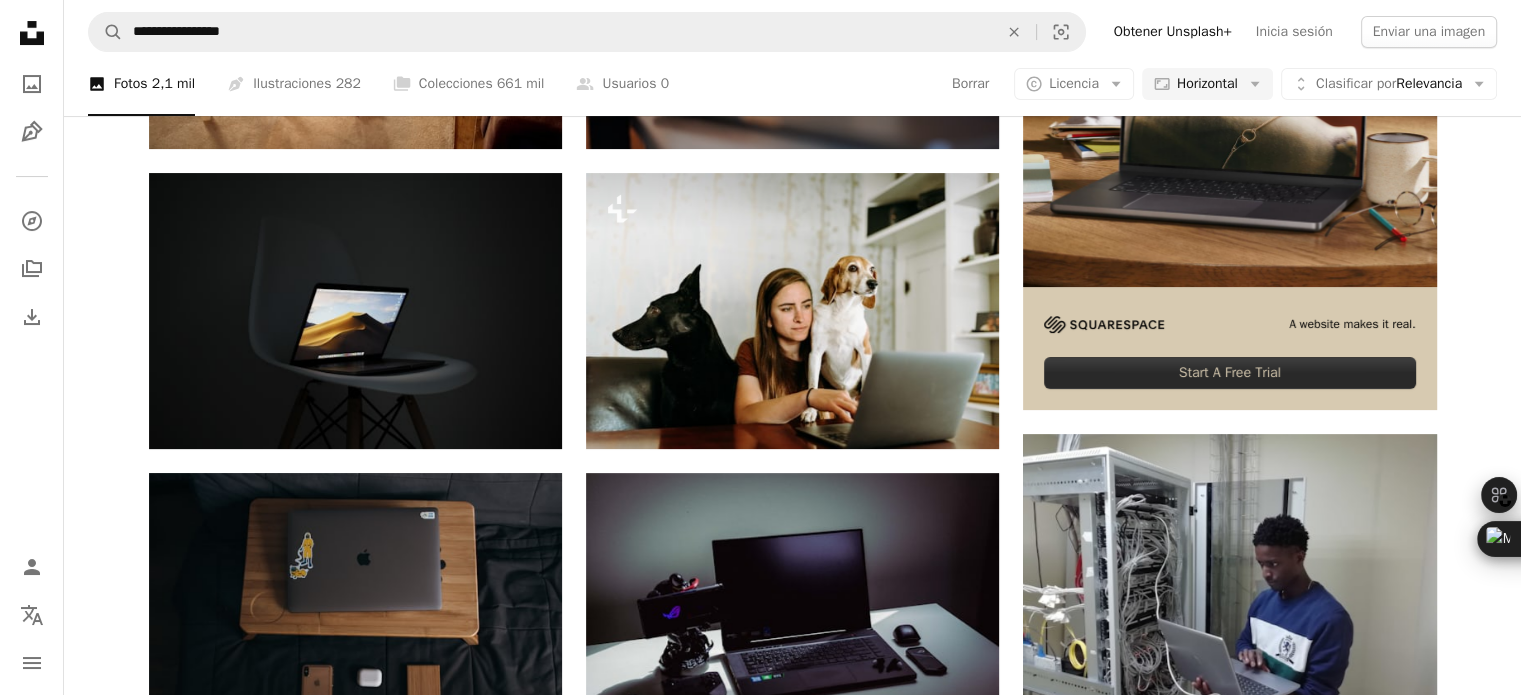 scroll, scrollTop: 700, scrollLeft: 0, axis: vertical 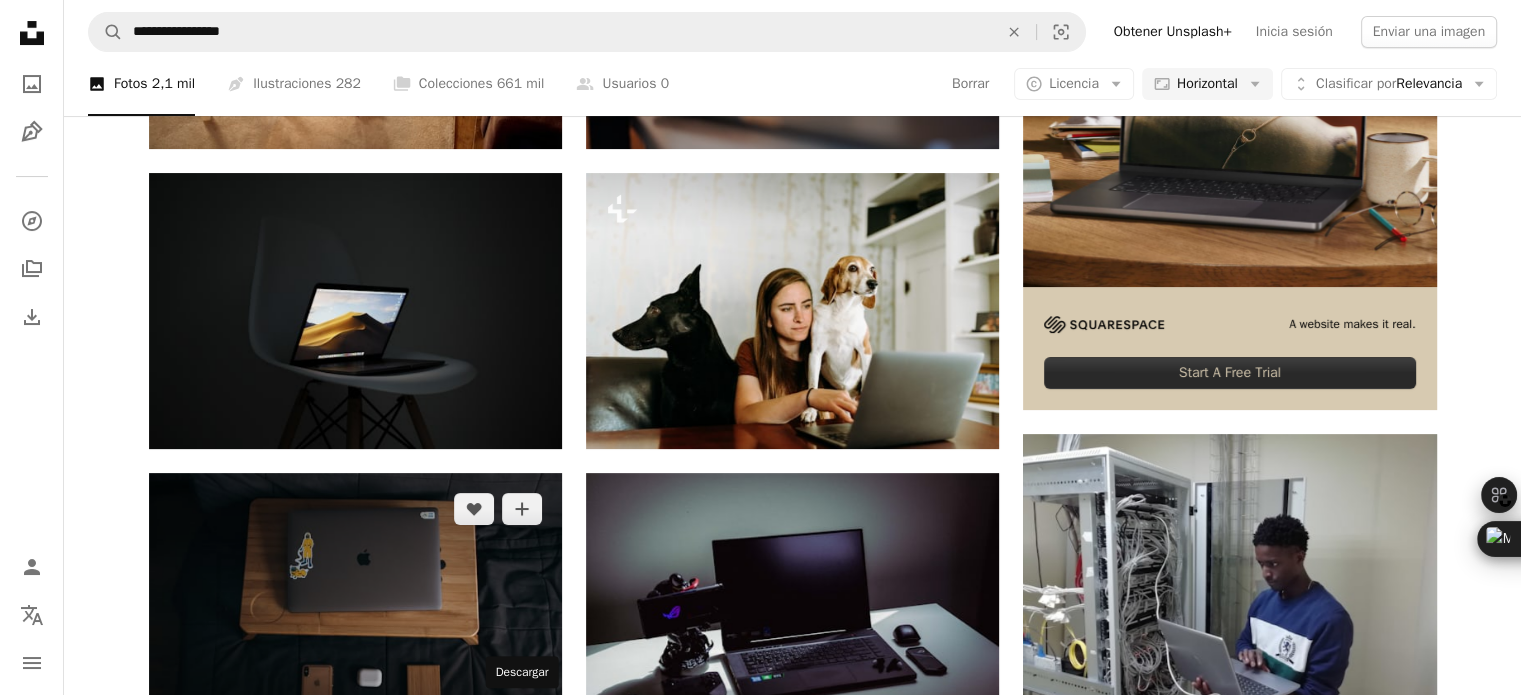 click on "Arrow pointing down" 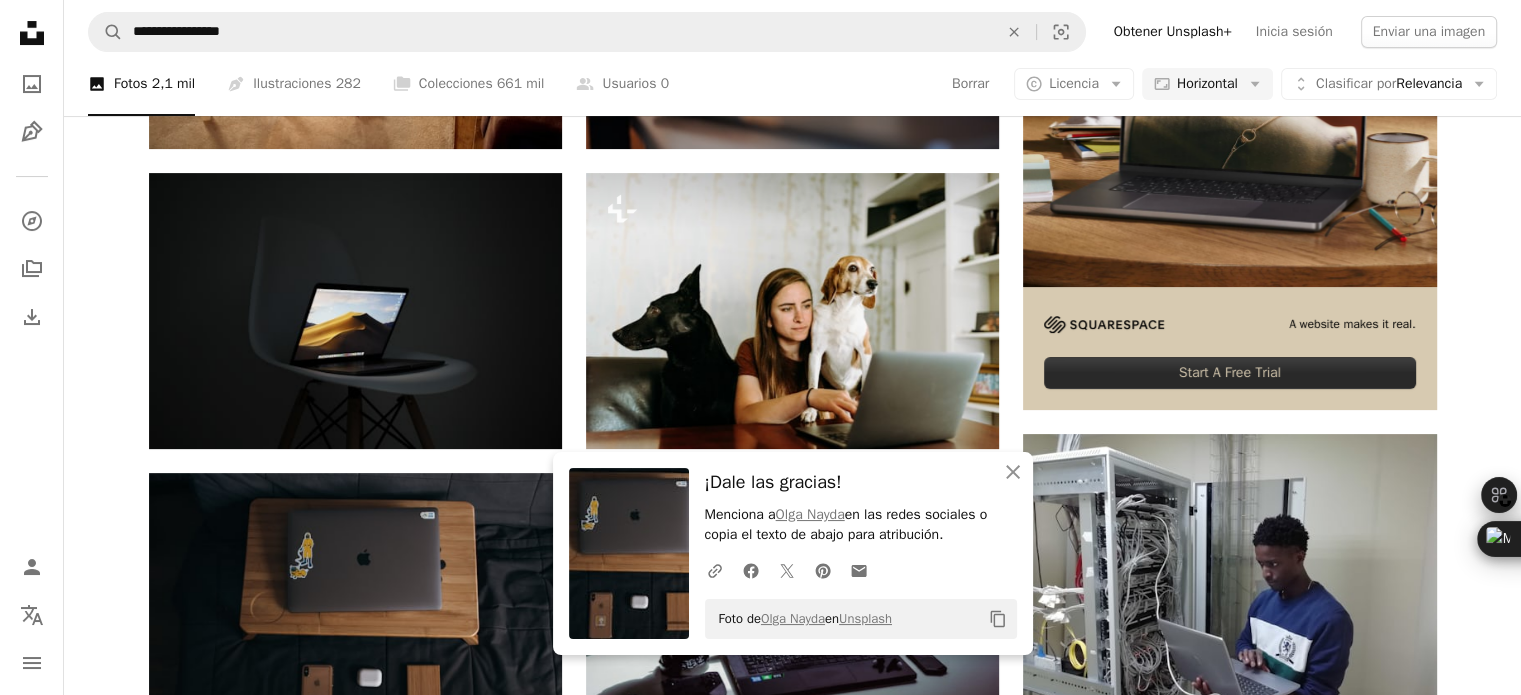 scroll, scrollTop: 1100, scrollLeft: 0, axis: vertical 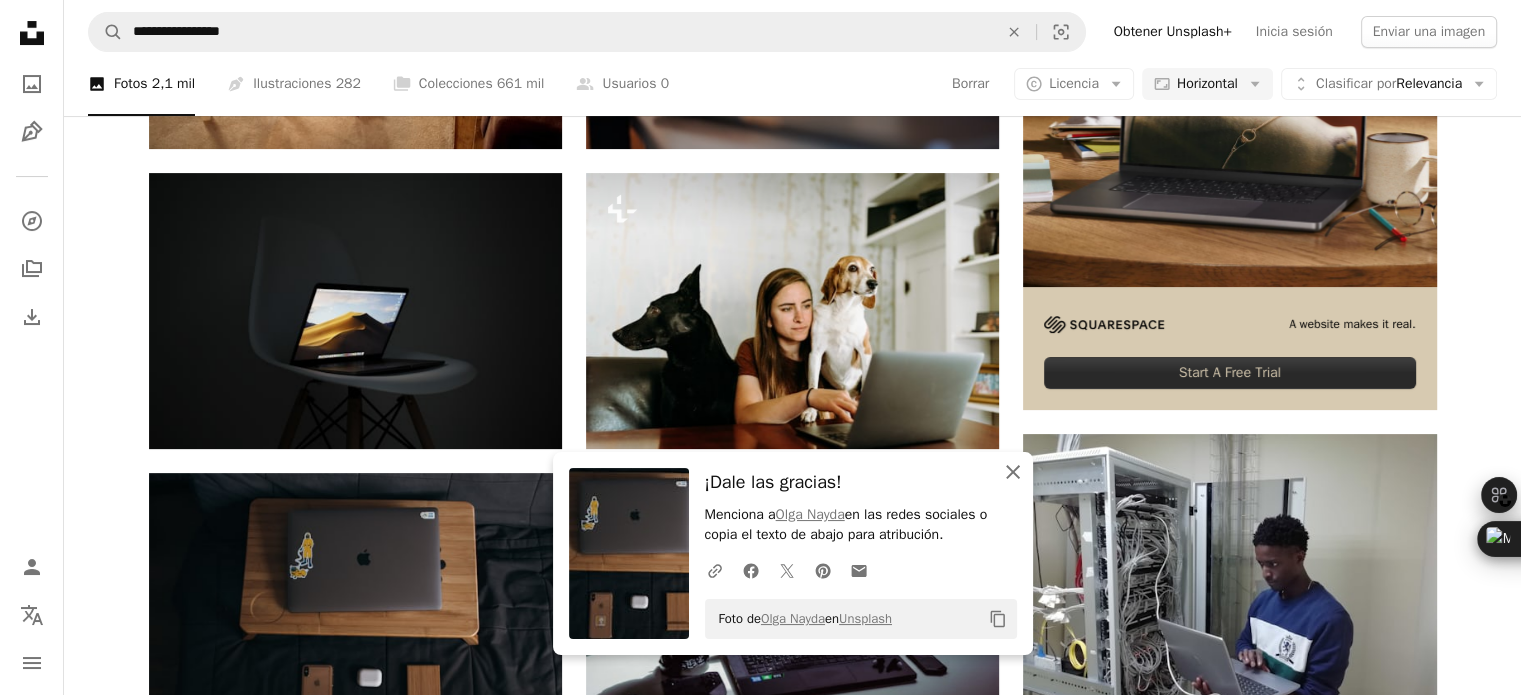 click on "An X shape" 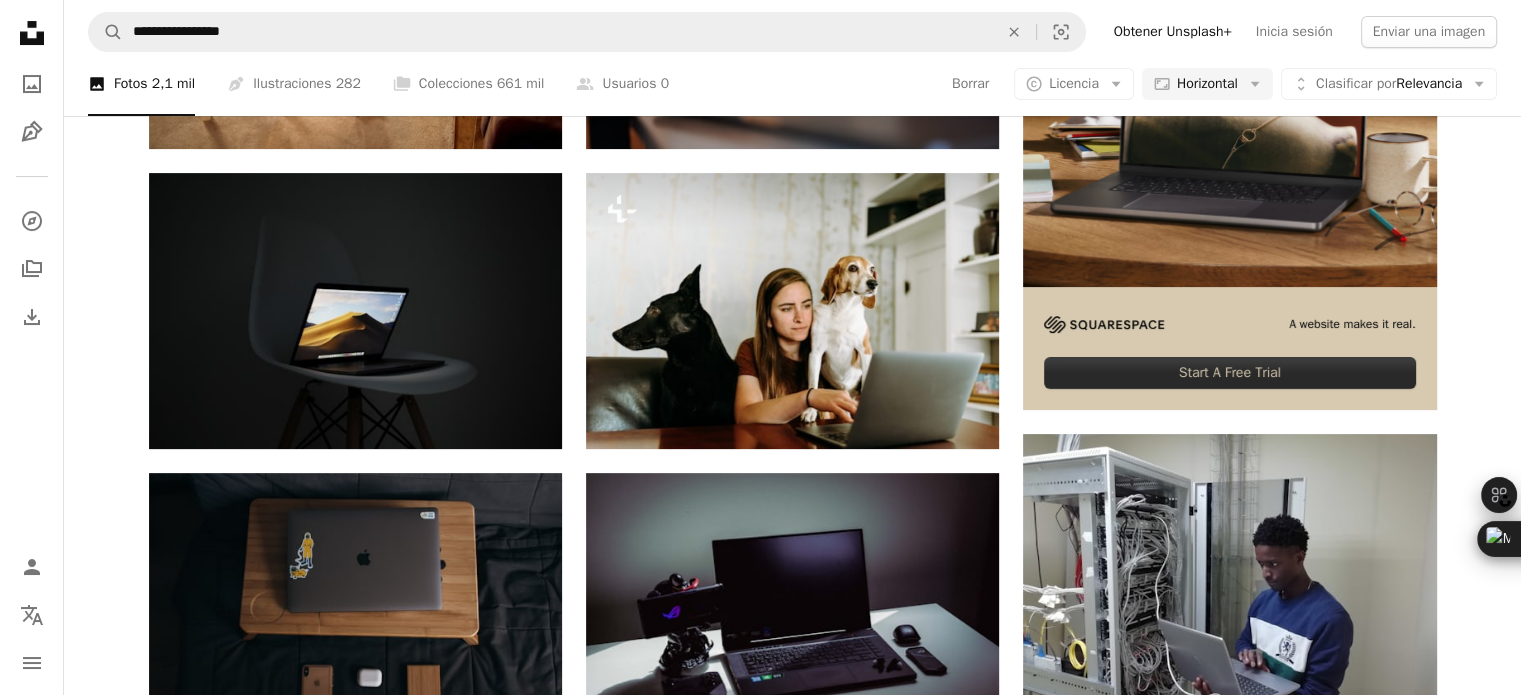 scroll, scrollTop: 1400, scrollLeft: 0, axis: vertical 